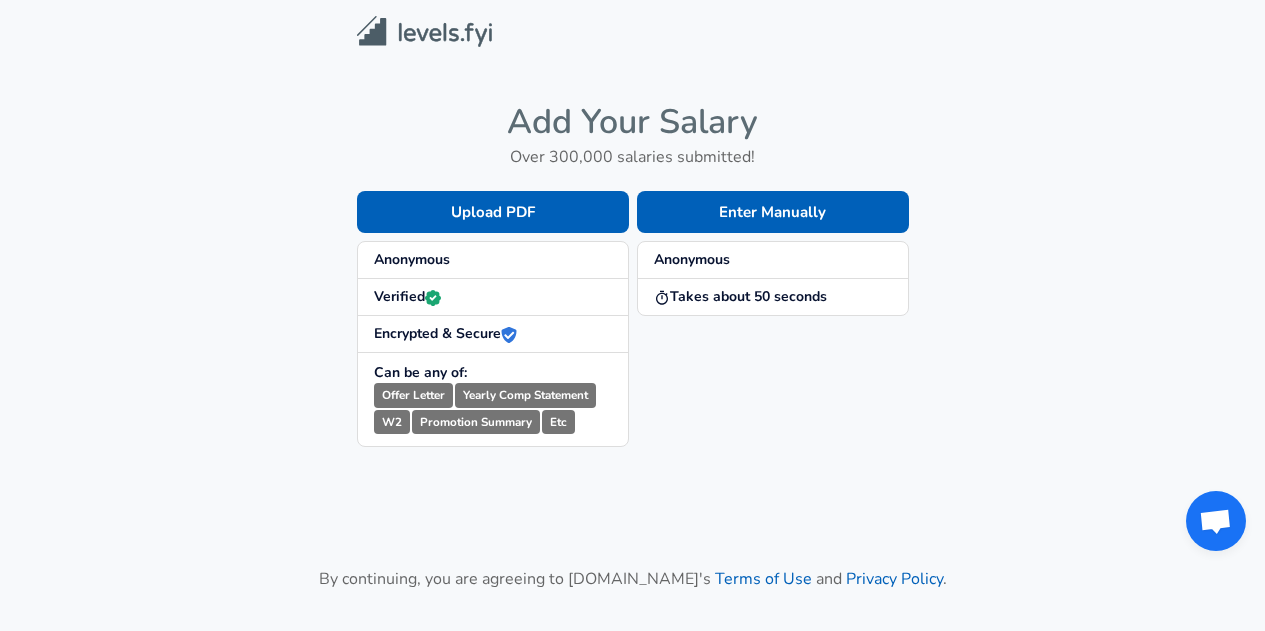 scroll, scrollTop: 0, scrollLeft: 0, axis: both 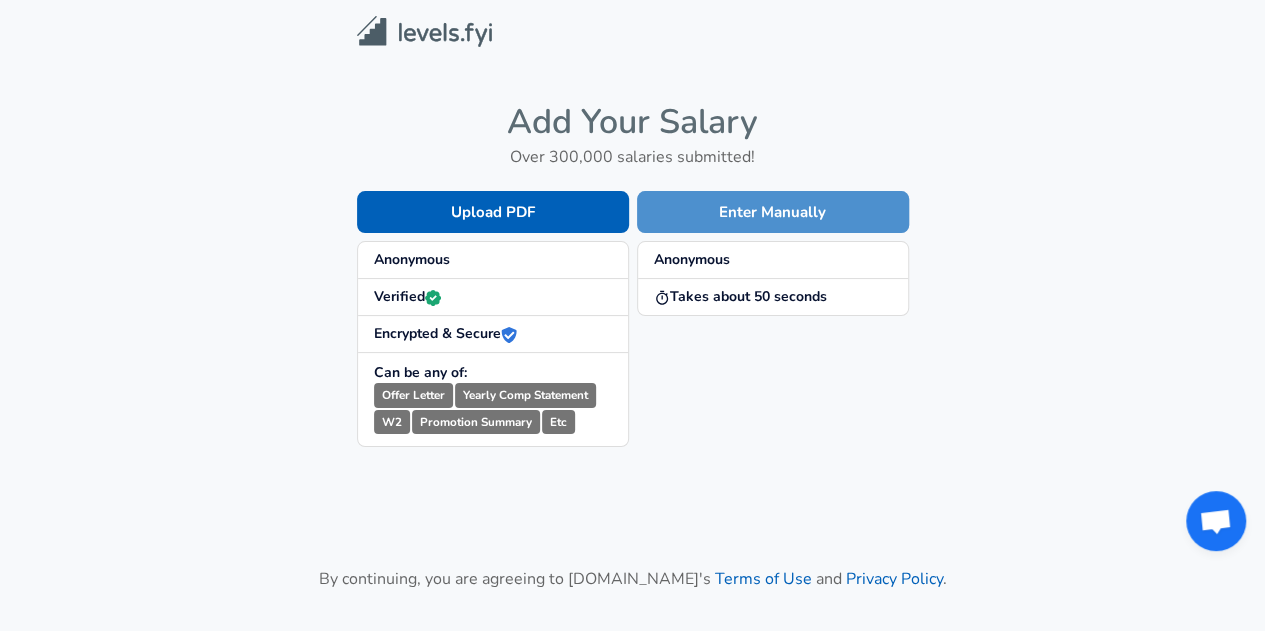 click on "Enter Manually" at bounding box center (773, 212) 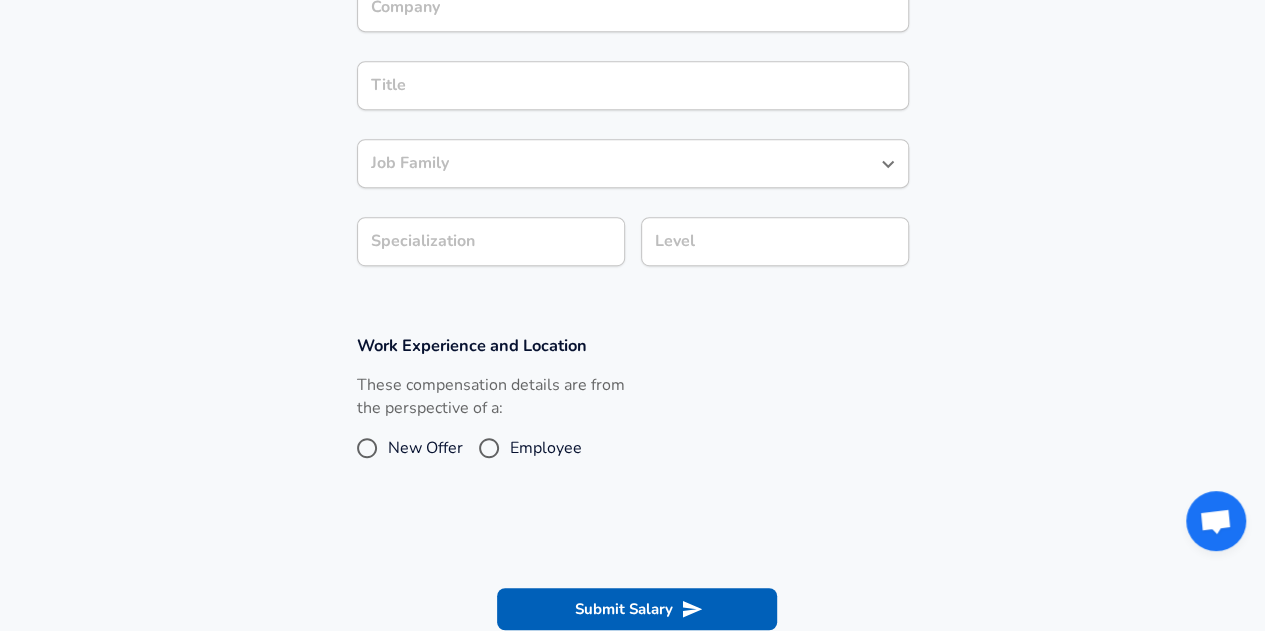 scroll, scrollTop: 453, scrollLeft: 0, axis: vertical 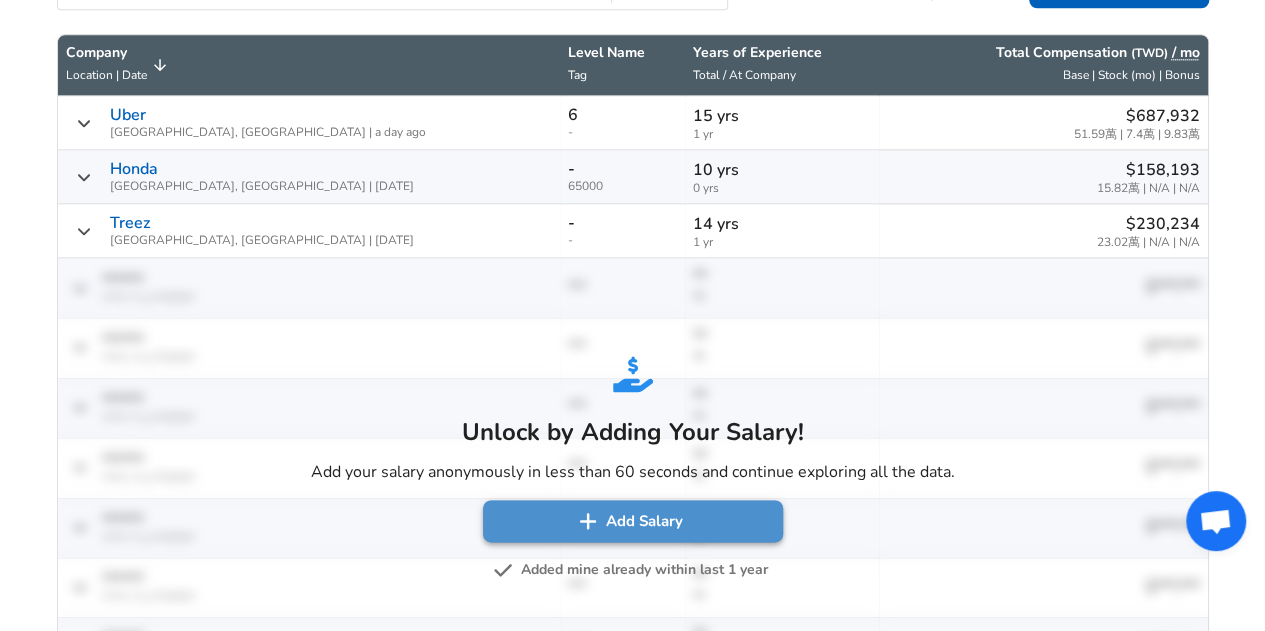 click on "Add Salary" at bounding box center [633, 521] 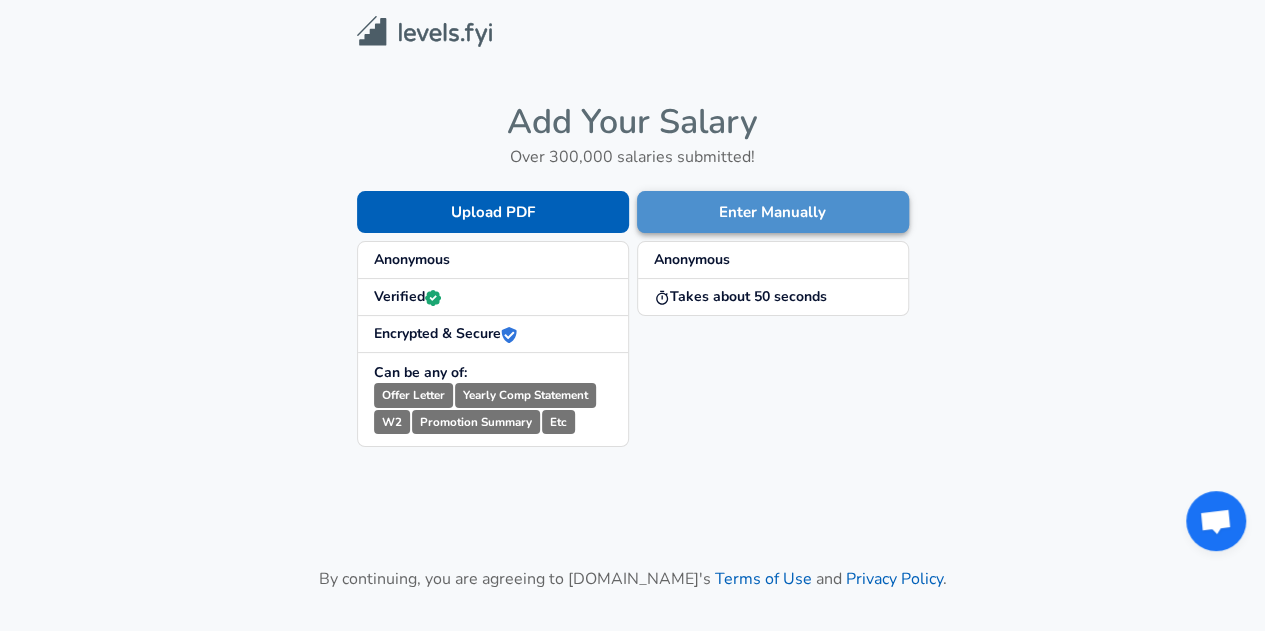click on "Enter Manually" at bounding box center [773, 212] 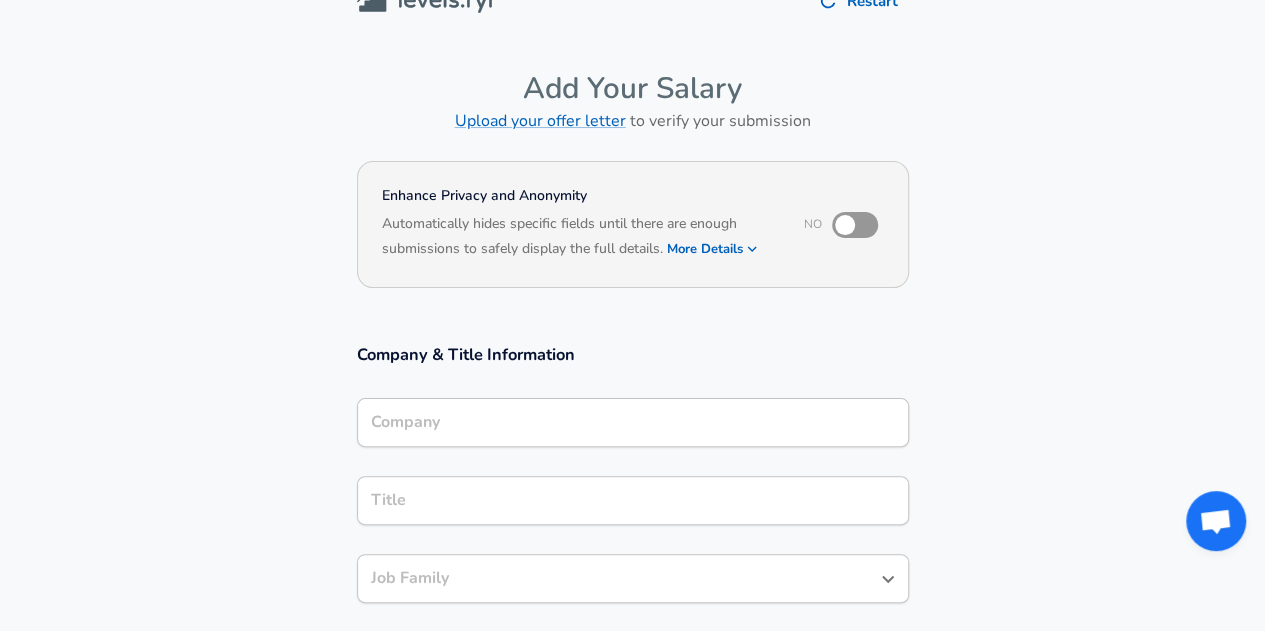 scroll, scrollTop: 46, scrollLeft: 0, axis: vertical 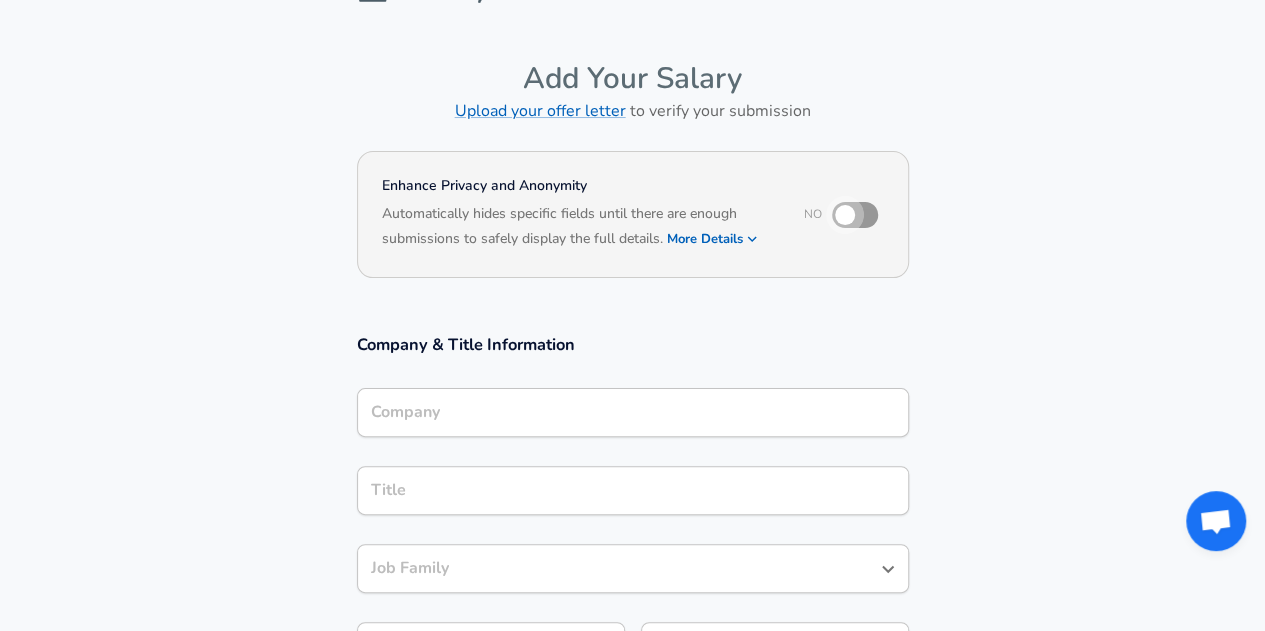 click at bounding box center [845, 215] 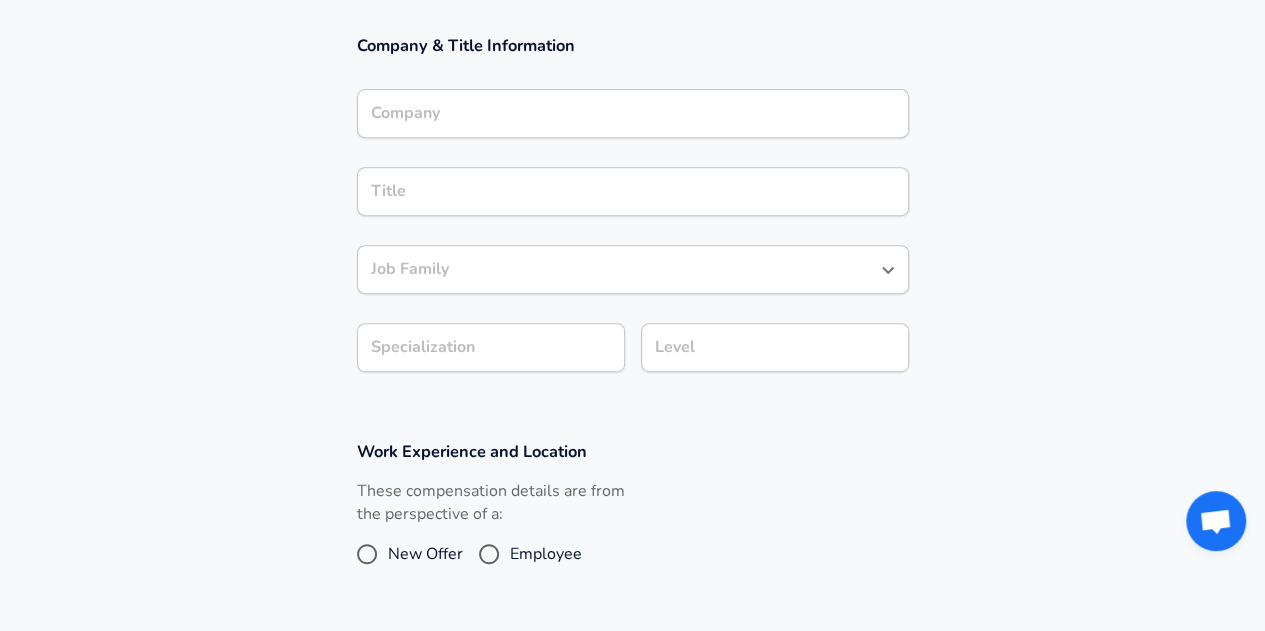 scroll, scrollTop: 394, scrollLeft: 0, axis: vertical 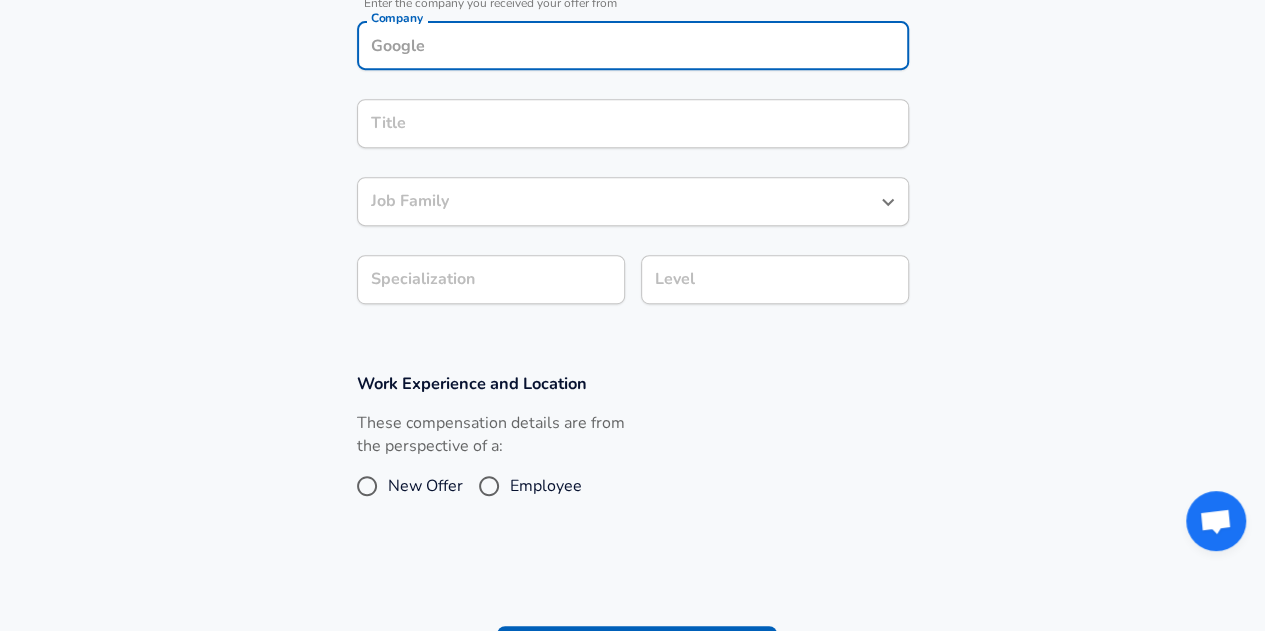 click on "Company" at bounding box center (633, 45) 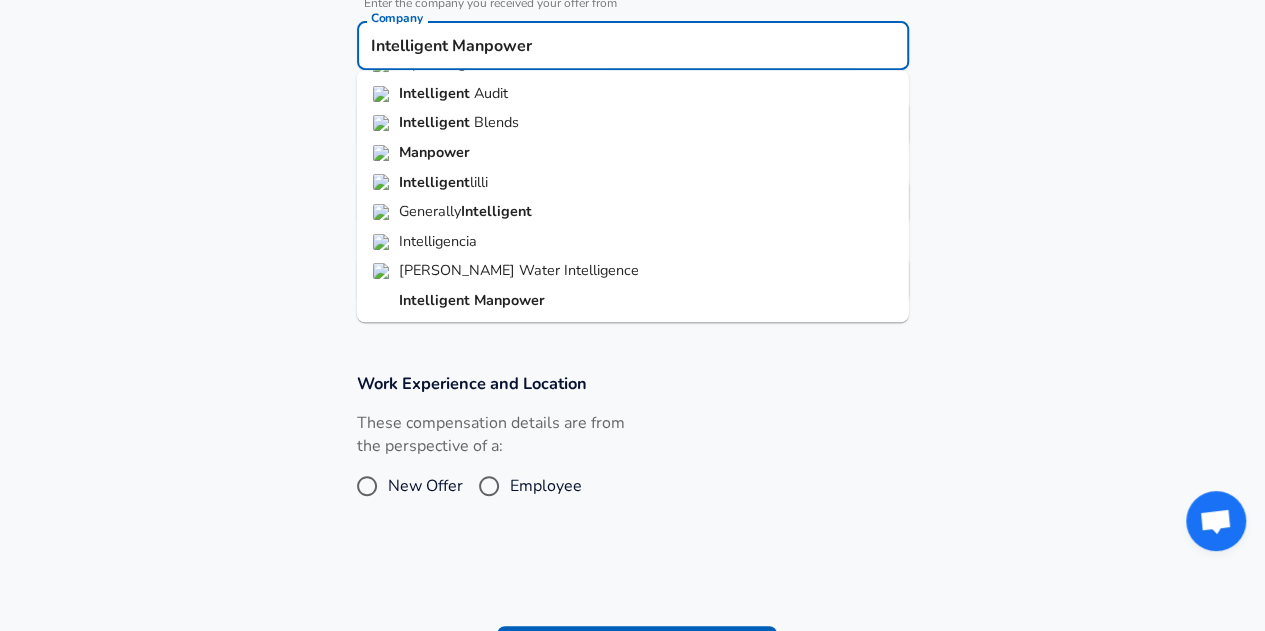 scroll, scrollTop: 0, scrollLeft: 0, axis: both 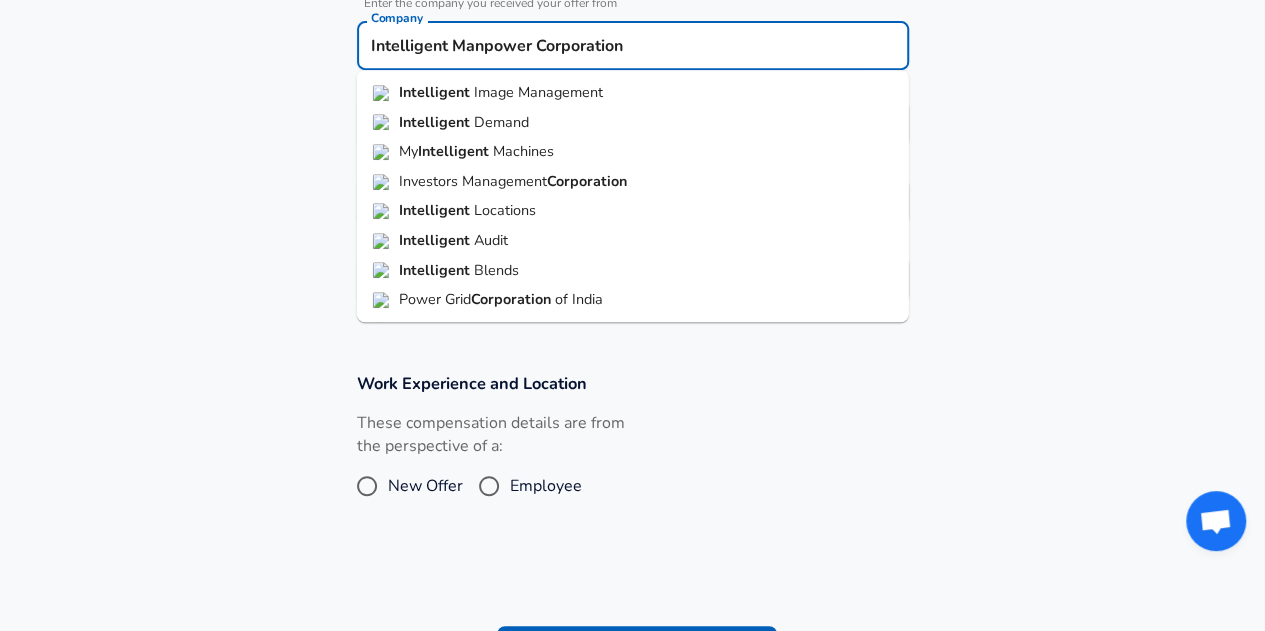 type on "Intelligent Manpower Corporation" 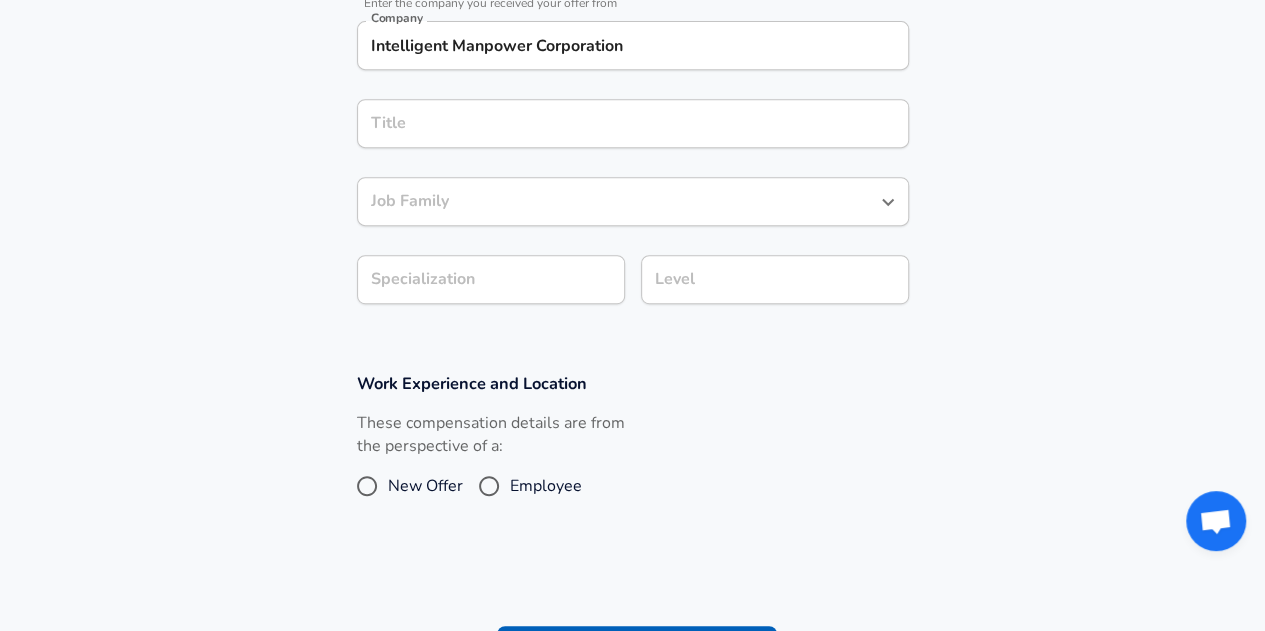 click on "Company & Title Information   Enter the company you received your offer from Company Intelligent Manpower Corporation Company Title Title Job Family Job Family Specialization Specialization Level Level" at bounding box center [632, 141] 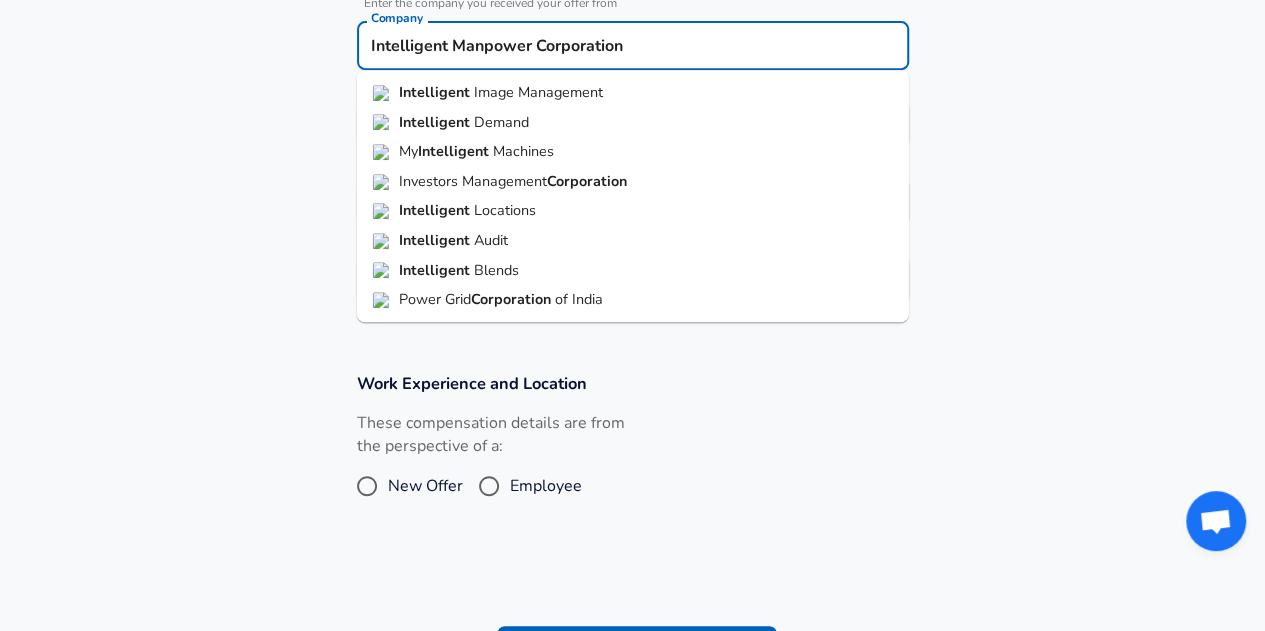 click on "Intelligent Manpower Corporation" at bounding box center (633, 45) 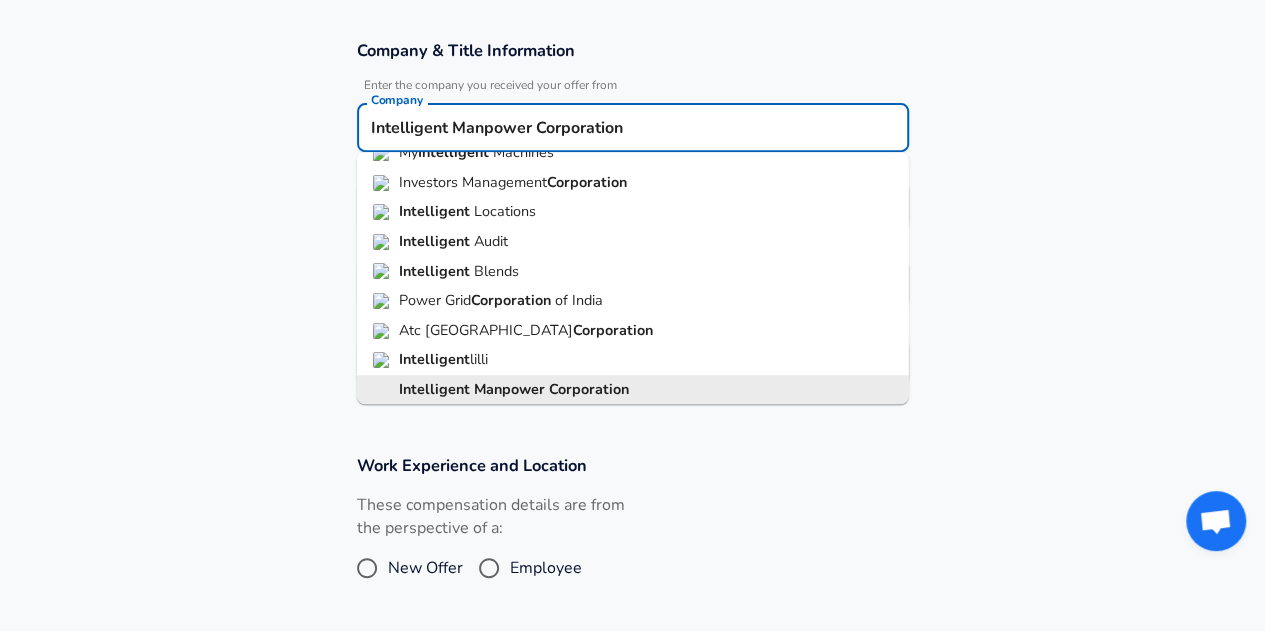 scroll, scrollTop: 340, scrollLeft: 0, axis: vertical 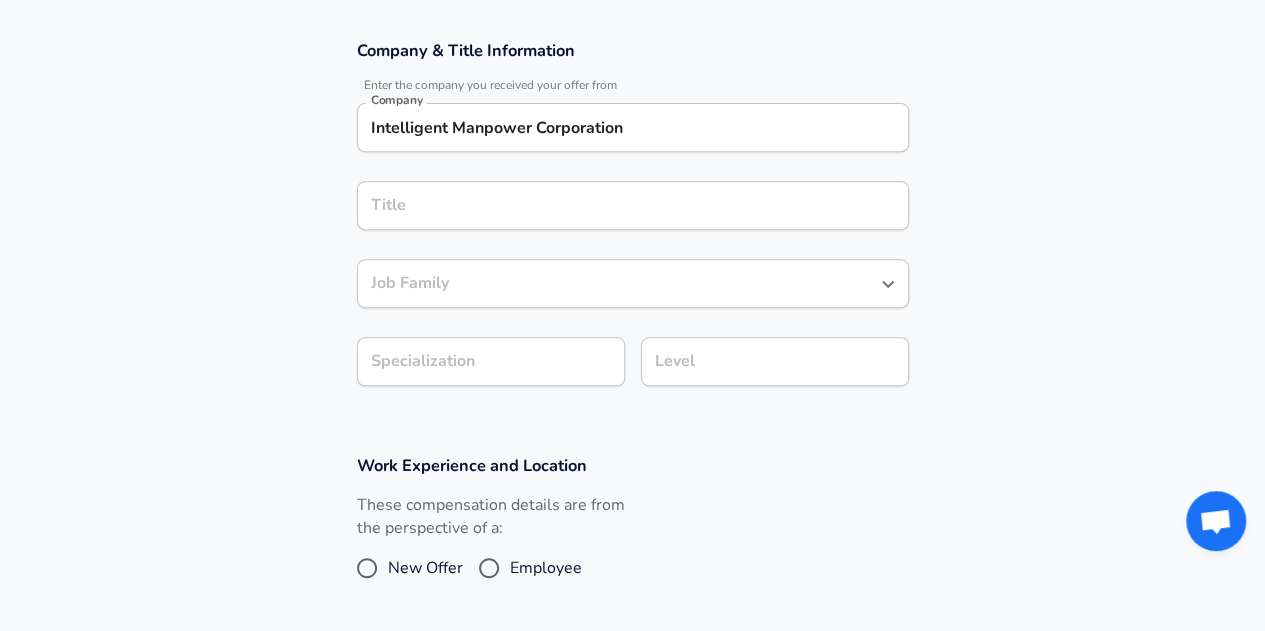 click on "Company & Title Information   Enter the company you received your offer from Company Intelligent Manpower Corporation Company Title Title Job Family Job Family Specialization Specialization Level Level" at bounding box center (632, 223) 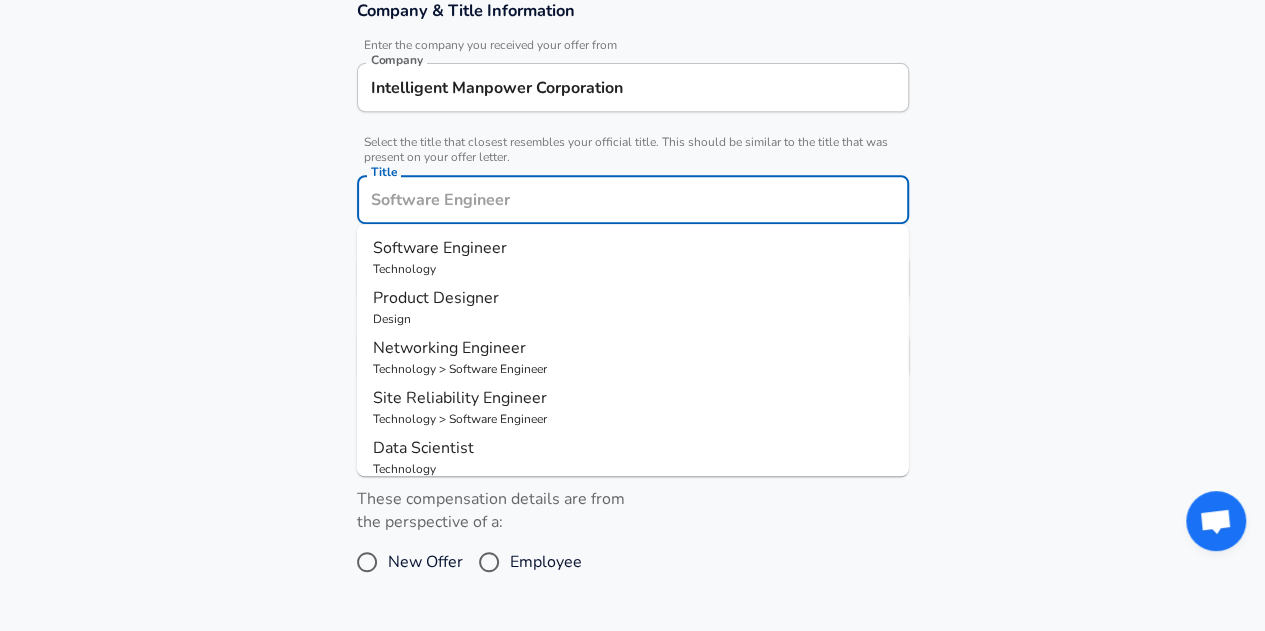 click on "Title" at bounding box center (633, 199) 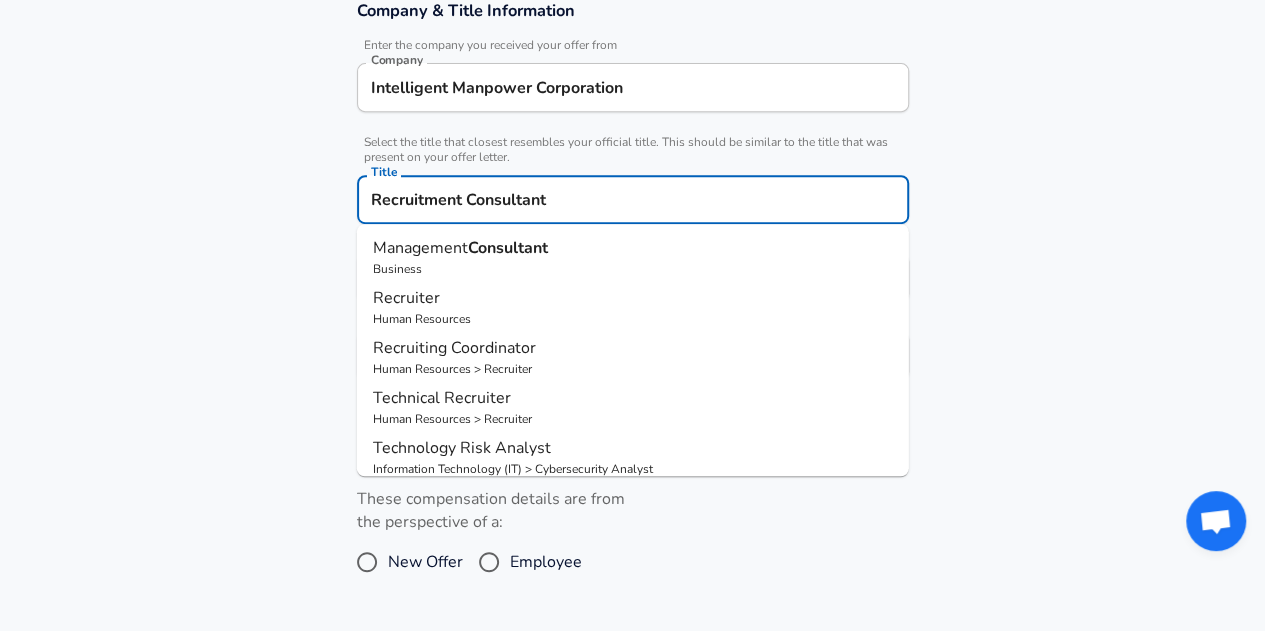 type on "Recruitment Consultant" 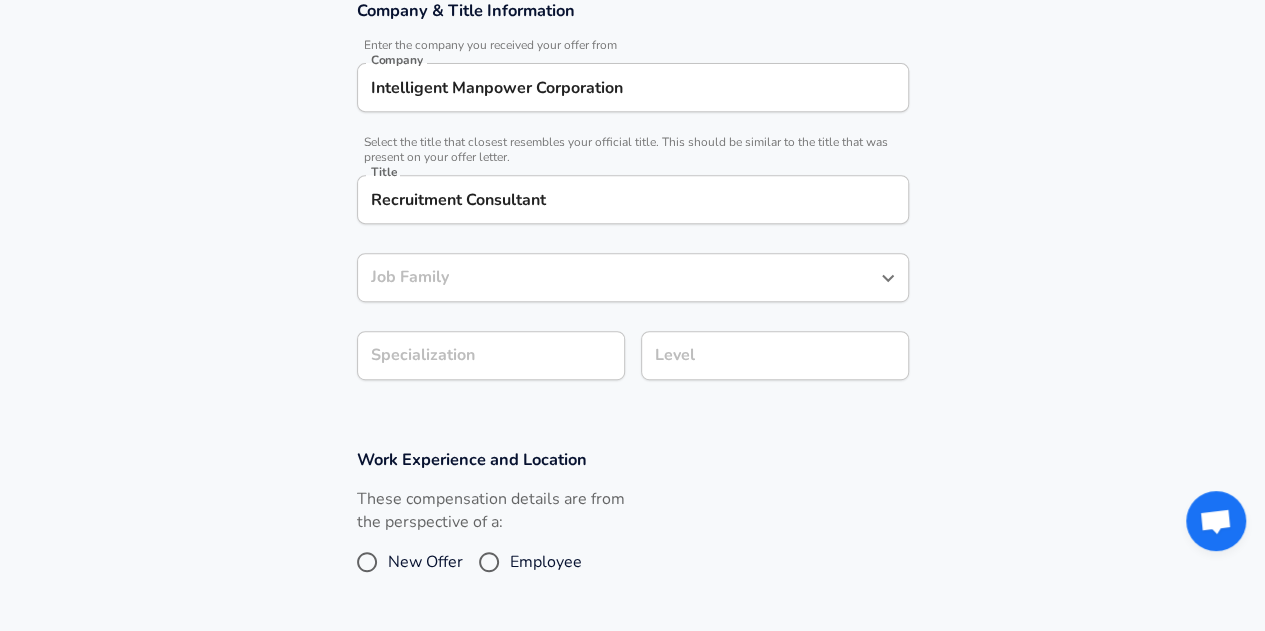 click on "Company & Title Information   Enter the company you received your offer from Company Intelligent Manpower Corporation Company   Select the title that closest resembles your official title. This should be similar to the title that was present on your offer letter. Title Recruitment Consultant Title Job Family Job Family Specialization Specialization Level Level" at bounding box center (632, 200) 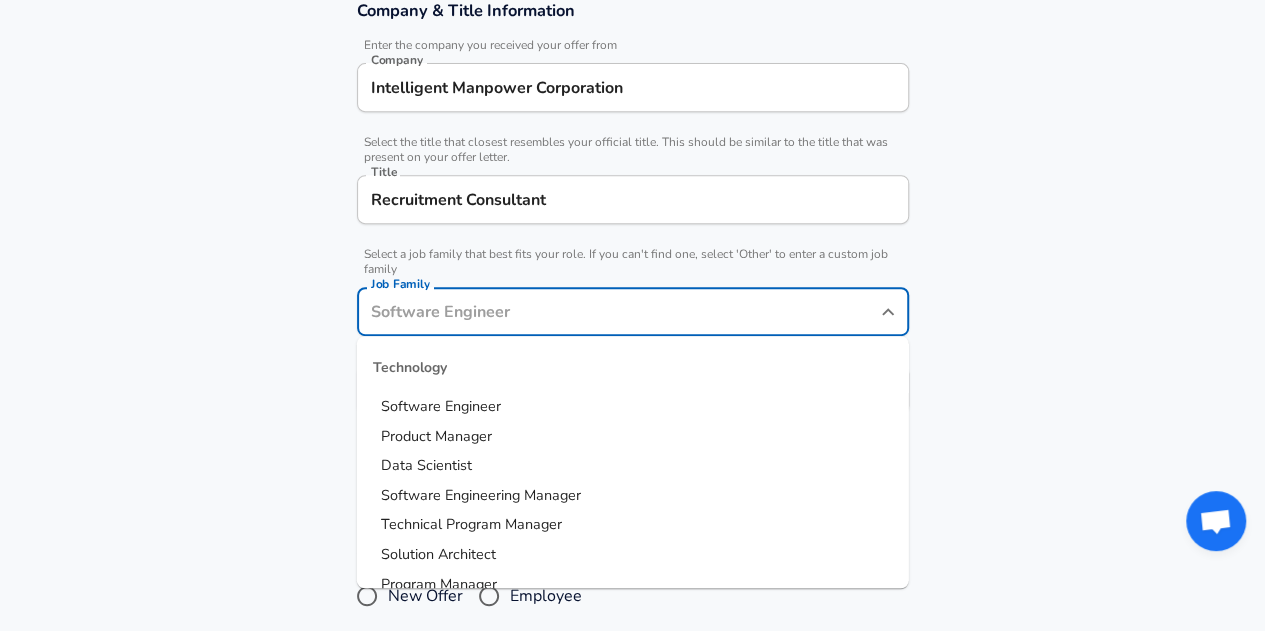 scroll, scrollTop: 420, scrollLeft: 0, axis: vertical 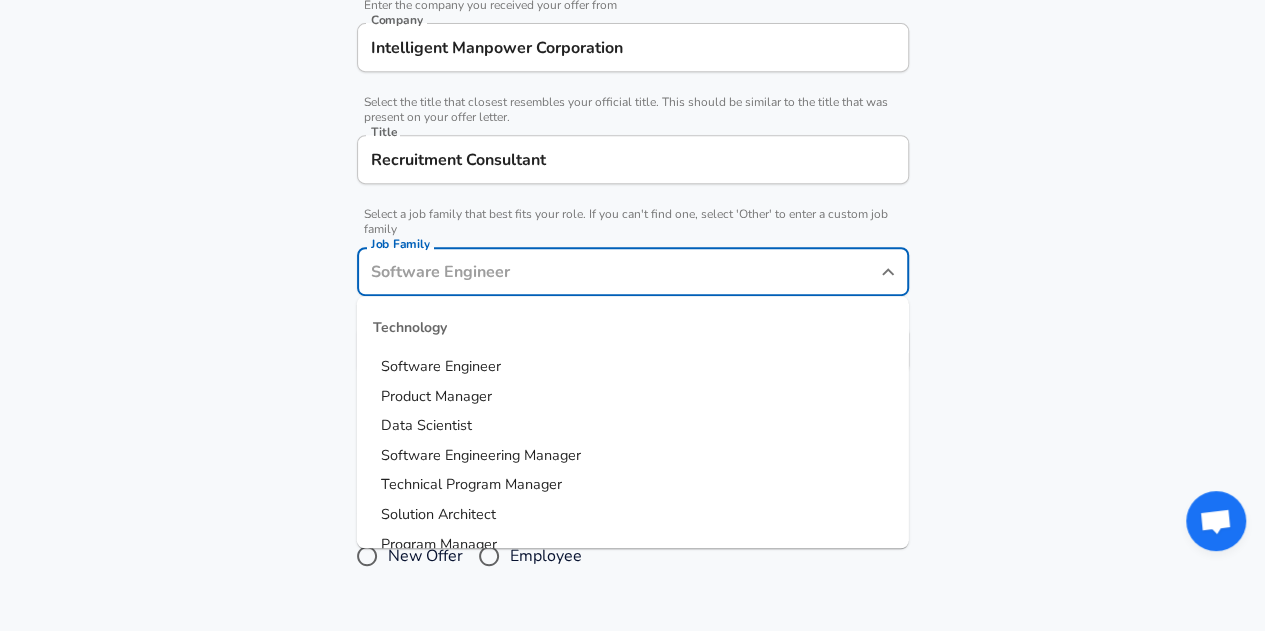 click on "Job Family" at bounding box center (633, 271) 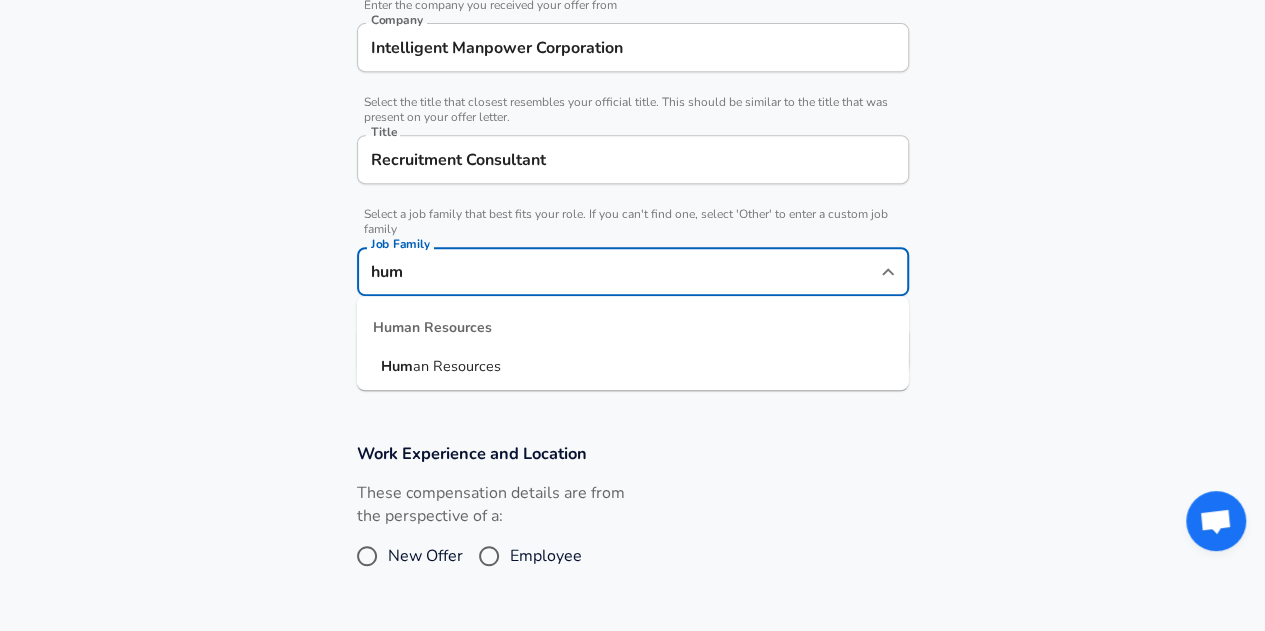 click on "an Resources" at bounding box center (457, 366) 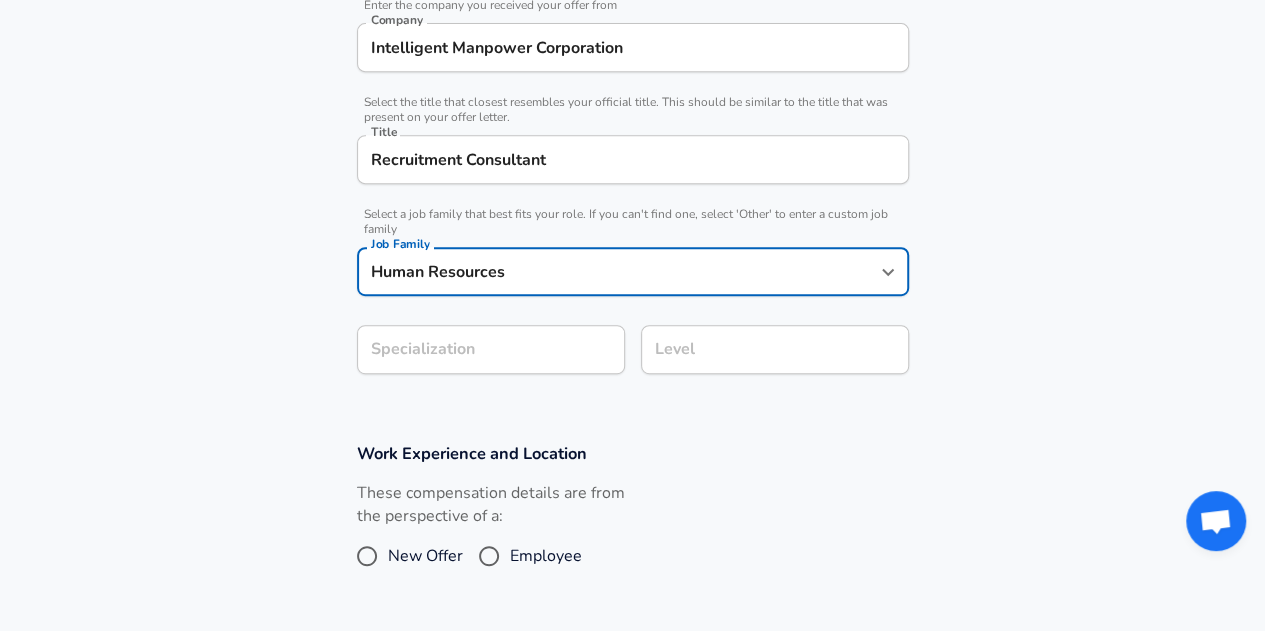 type on "Human Resources" 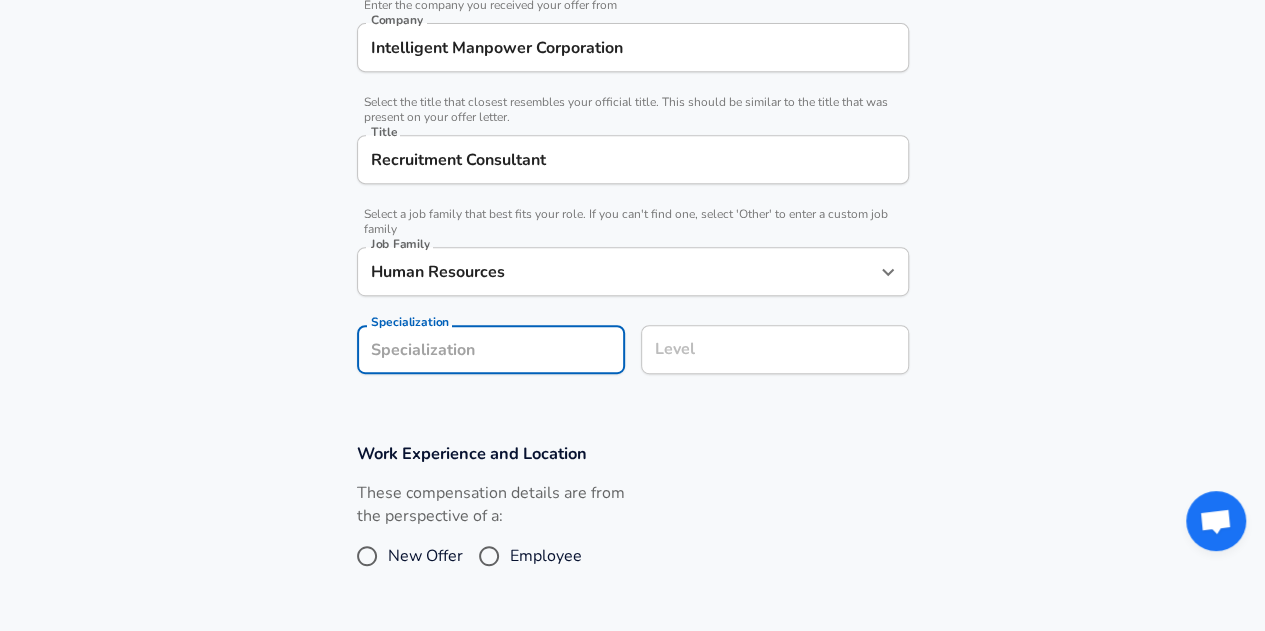 scroll, scrollTop: 480, scrollLeft: 0, axis: vertical 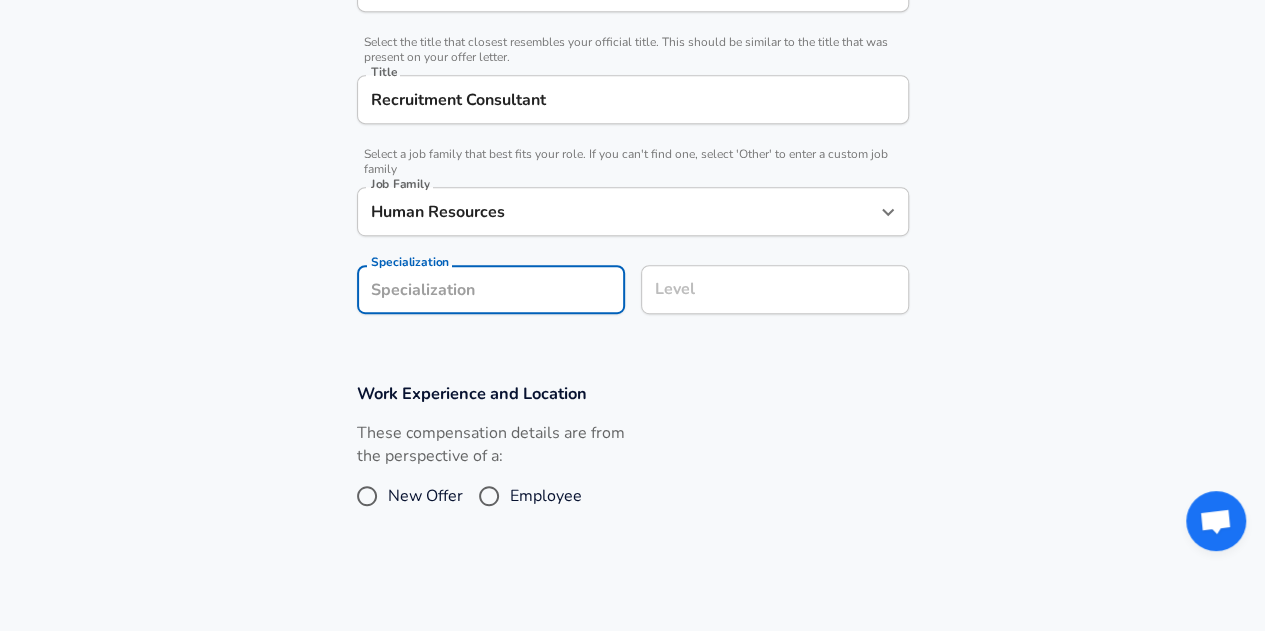 click on "Company & Title Information   Enter the company you received your offer from Company Intelligent Manpower Corporation Company   Select the title that closest resembles your official title. This should be similar to the title that was present on your offer letter. Title Recruitment Consultant Title   Select a job family that best fits your role. If you can't find one, select 'Other' to enter a custom job family Job Family Human Resources Job Family Specialization Specialization Level Level" at bounding box center [632, 117] 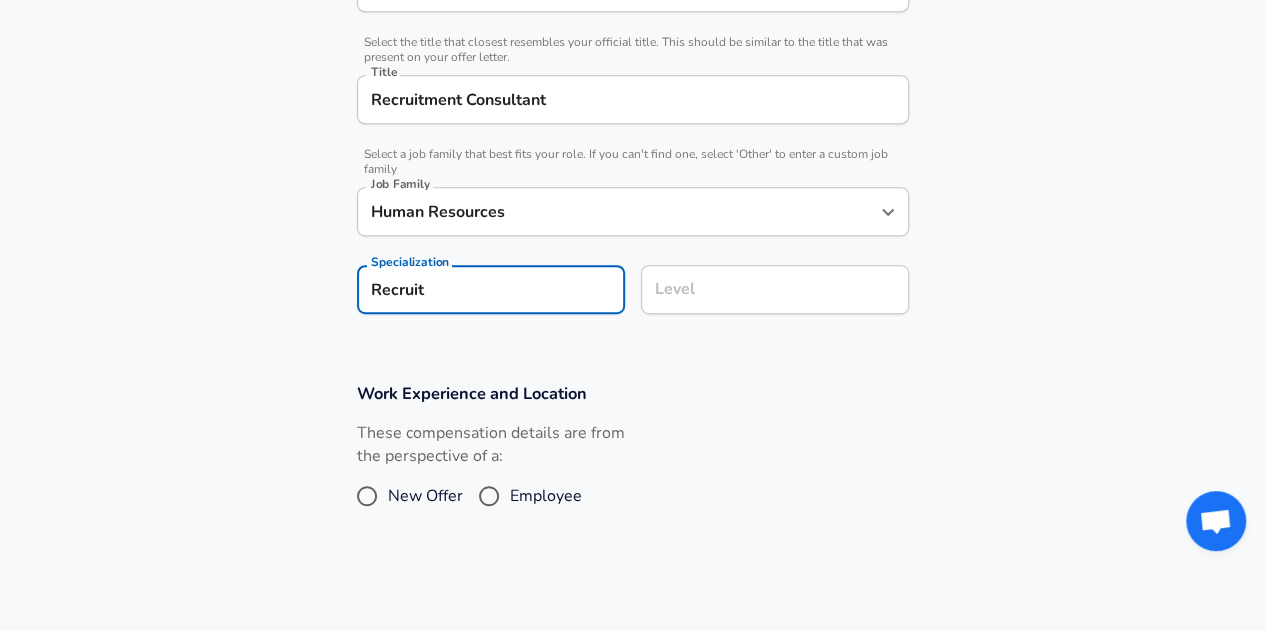 type on "Recruit" 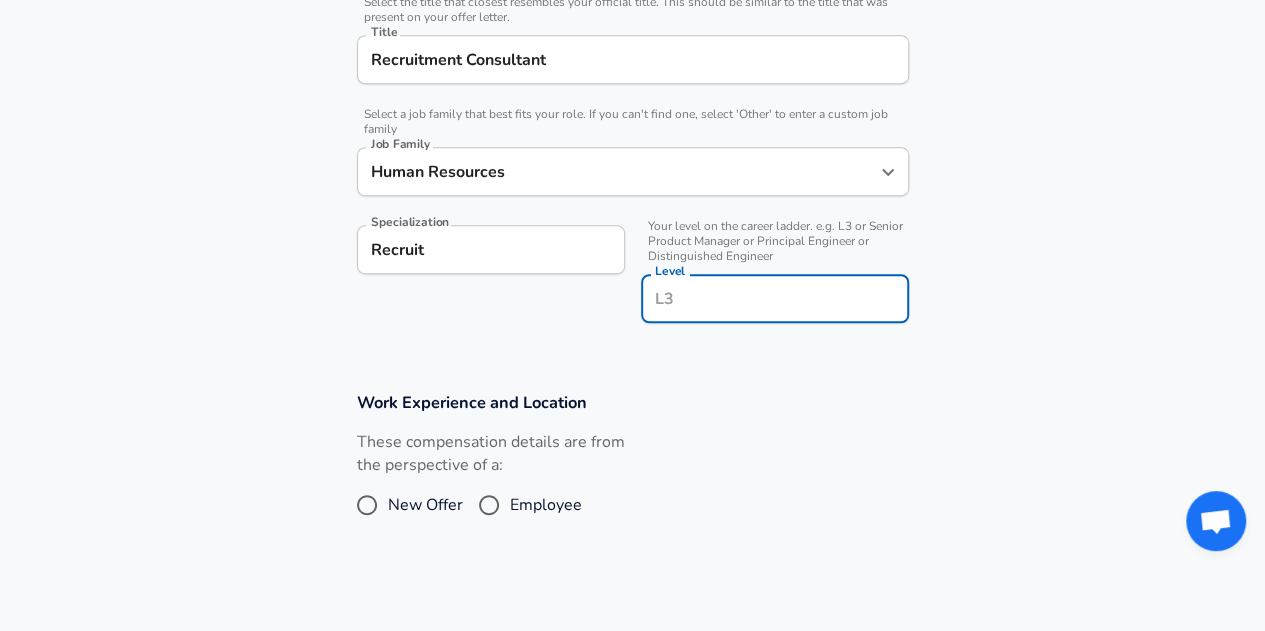 click on "Level" at bounding box center (775, 298) 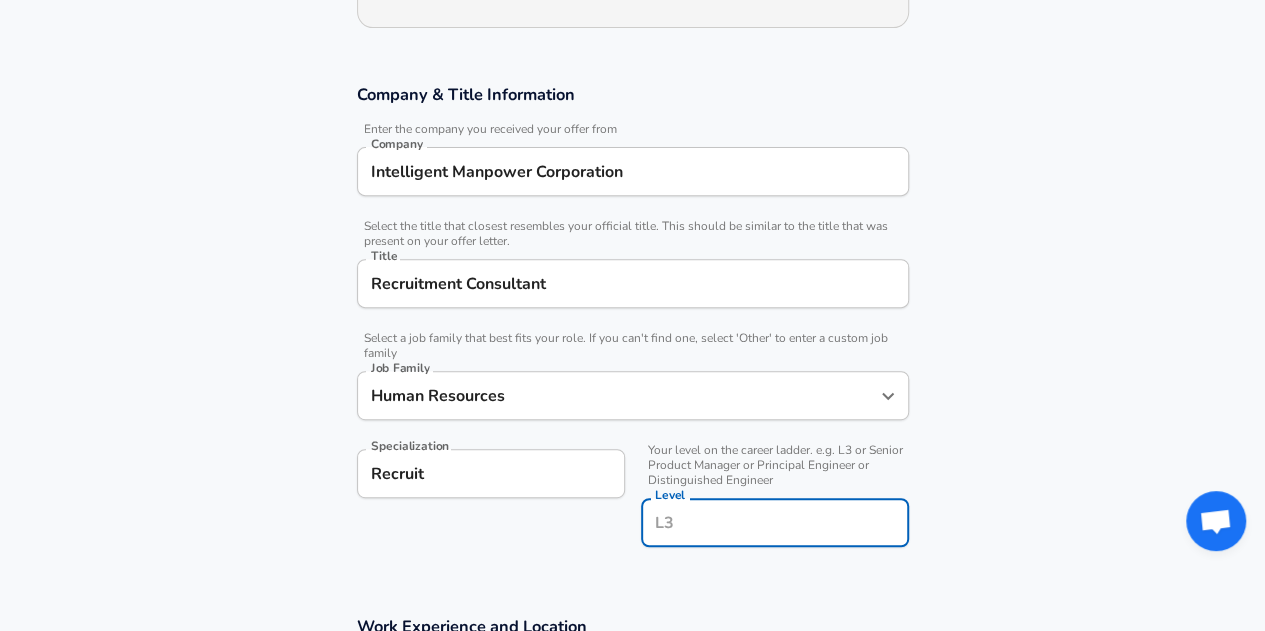 scroll, scrollTop: 0, scrollLeft: 0, axis: both 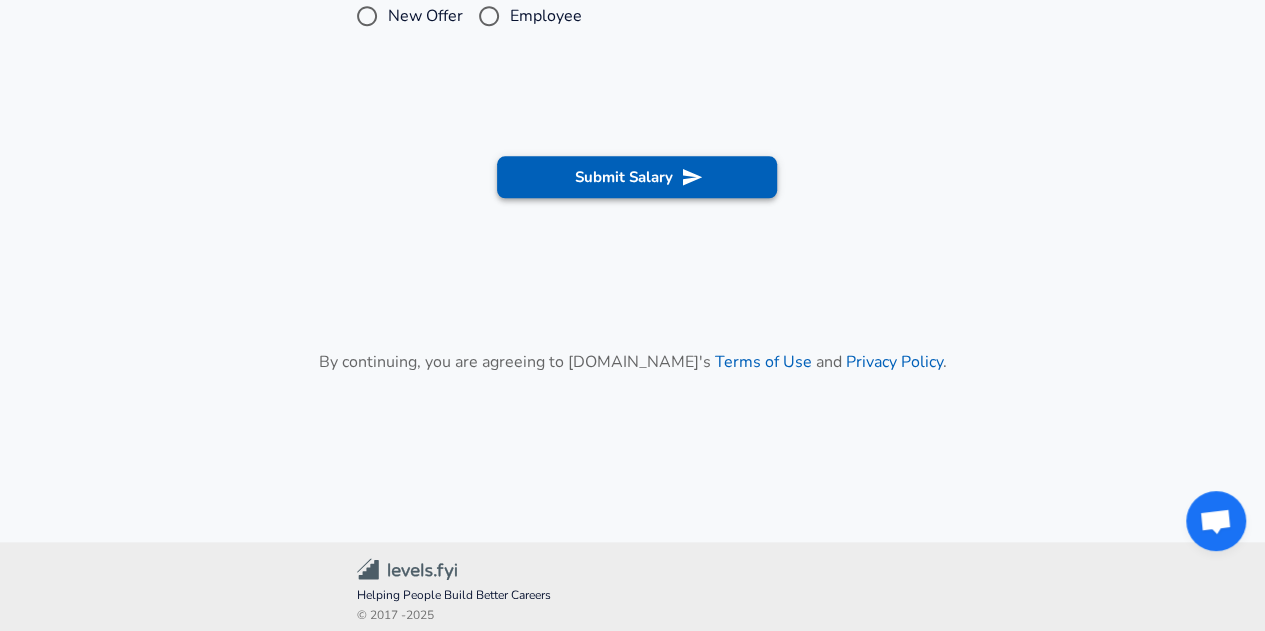 click on "Submit Salary" at bounding box center (637, 177) 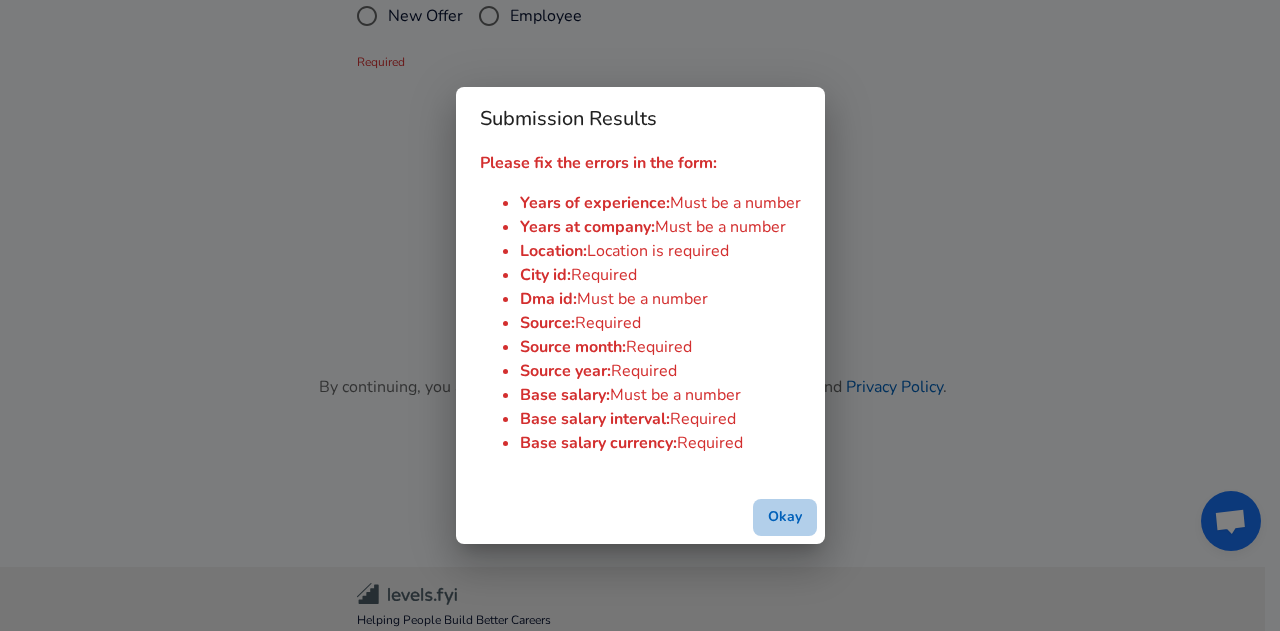 click on "Okay" at bounding box center (785, 517) 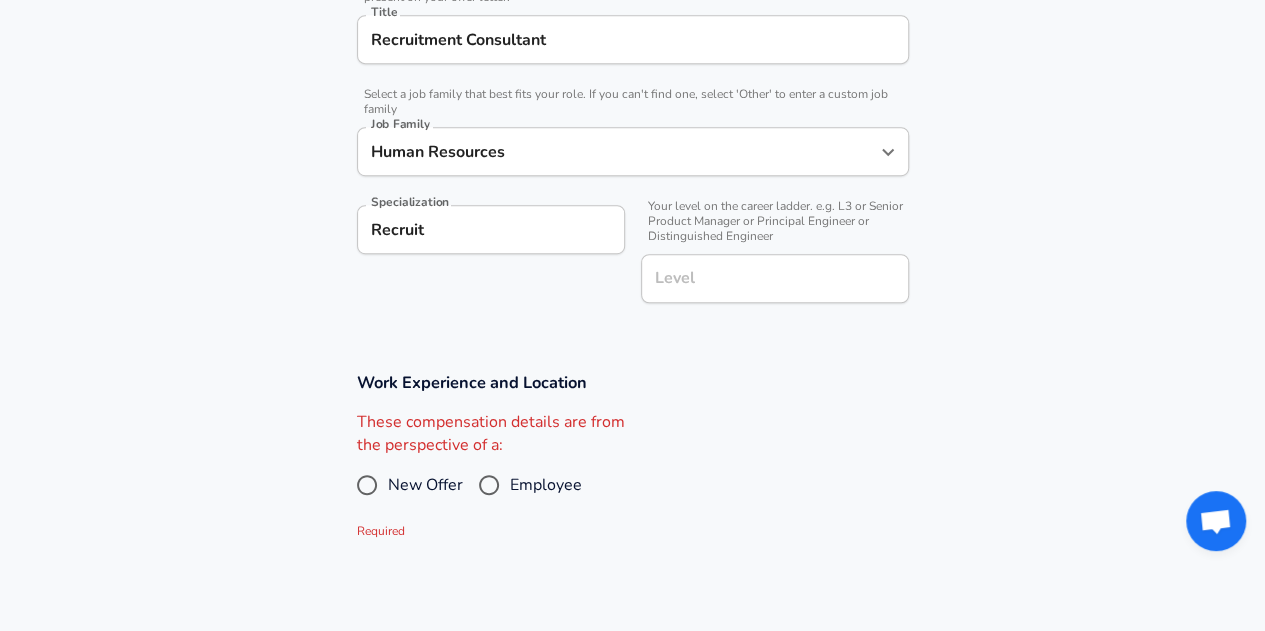 scroll, scrollTop: 541, scrollLeft: 0, axis: vertical 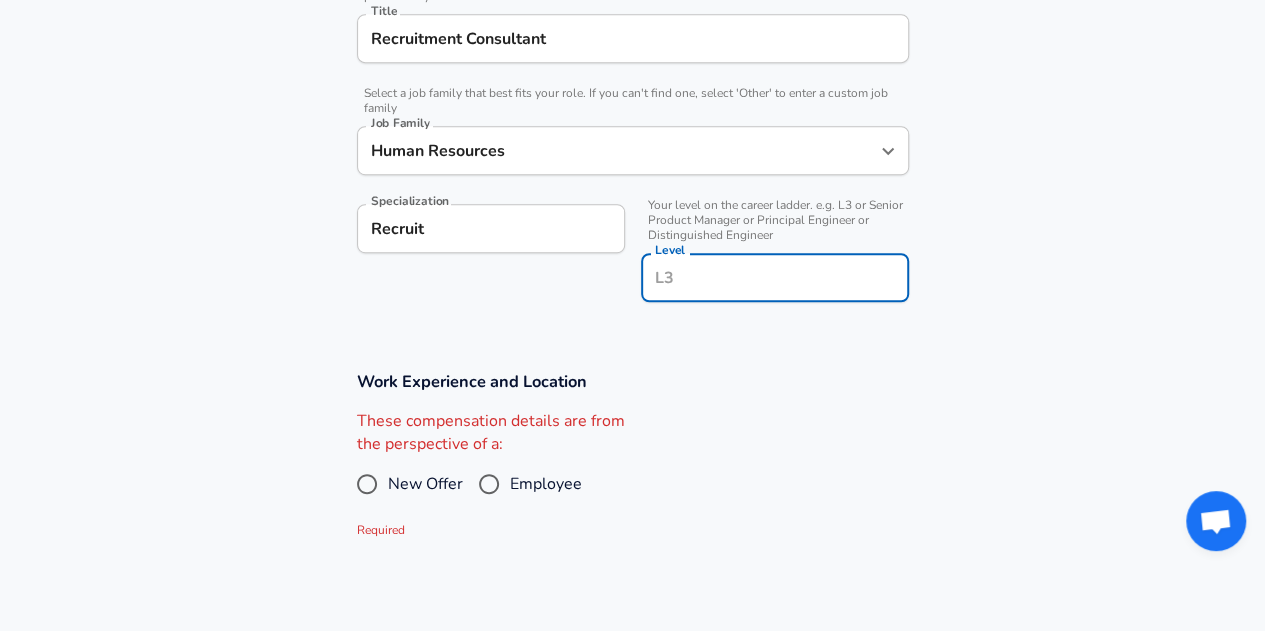 click on "Level" at bounding box center [775, 277] 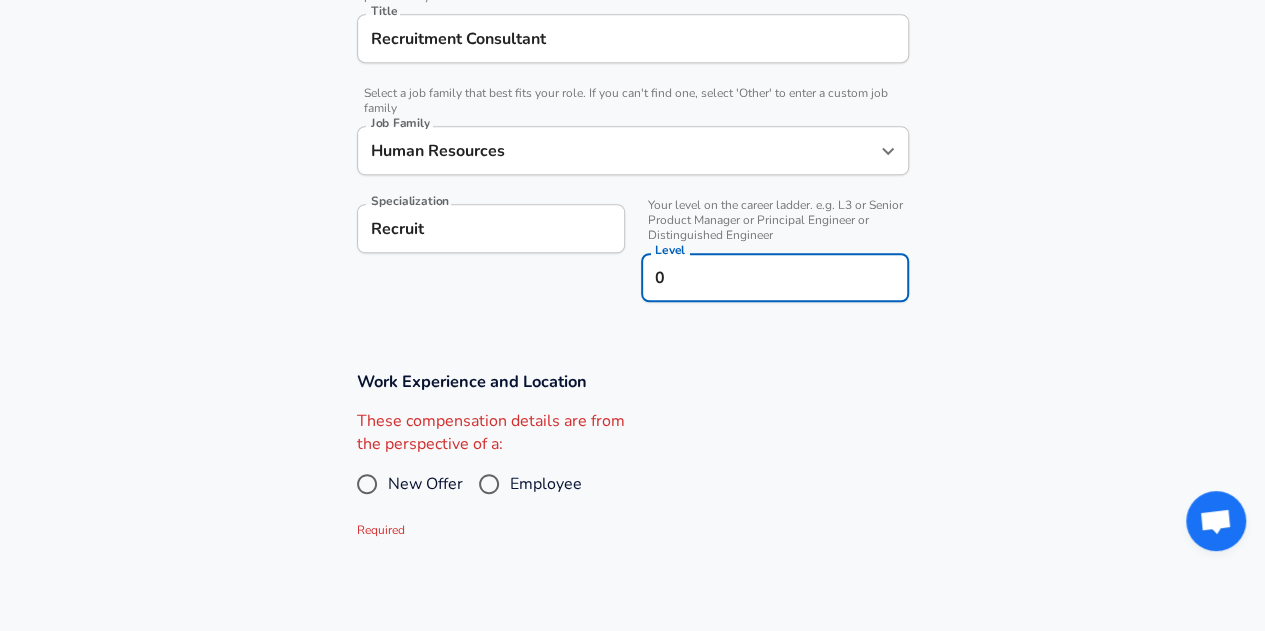 scroll, scrollTop: 715, scrollLeft: 0, axis: vertical 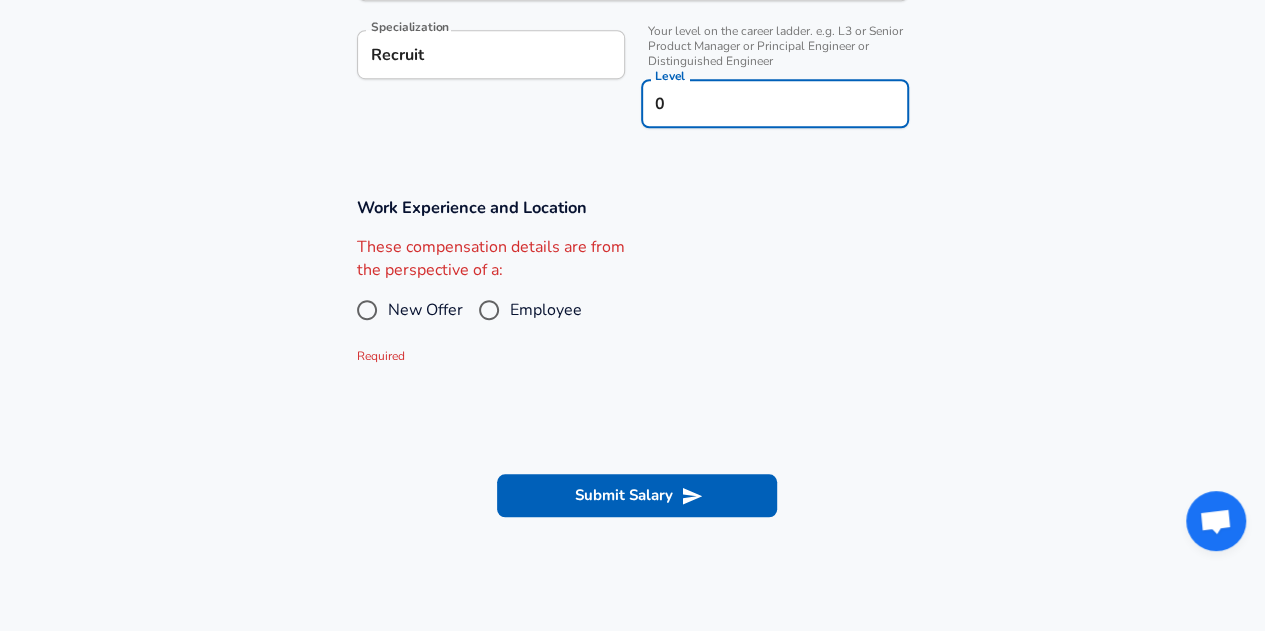 type on "0" 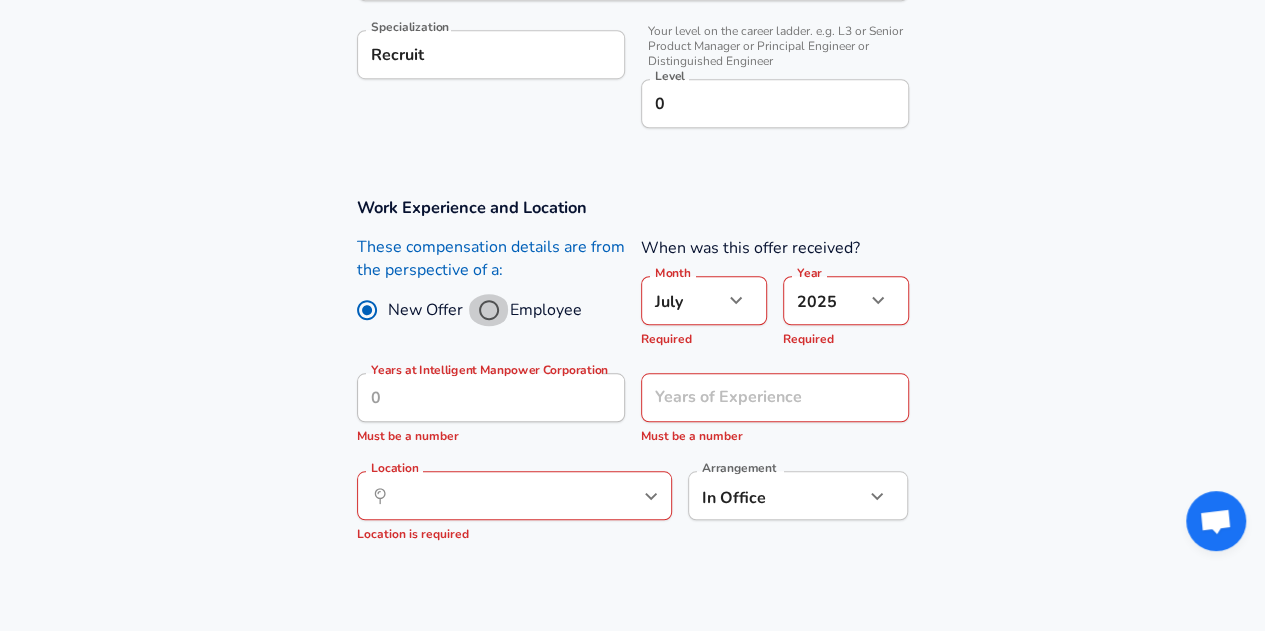 click on "Employee" at bounding box center [489, 310] 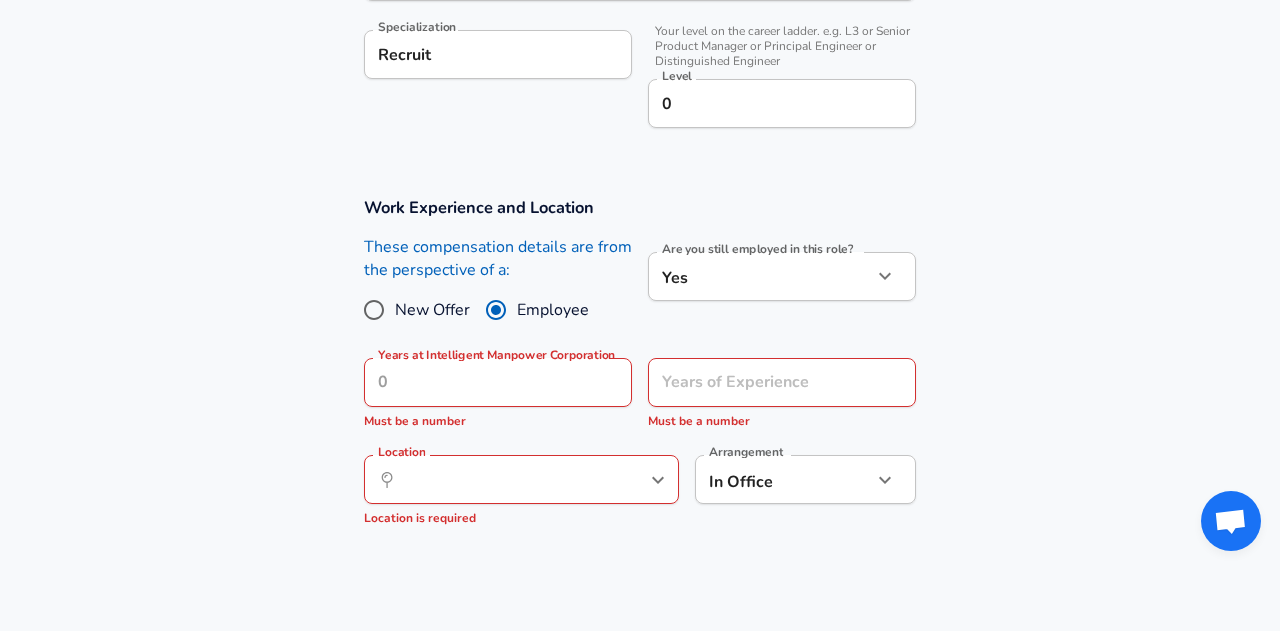 click on "Restart Add Your Salary Upload your offer letter   to verify your submission Enhance Privacy and Anonymity Yes Automatically hides specific fields until there are enough submissions to safely display the full details.   More Details Based on your submission and the data points that we have already collected, we will automatically hide and anonymize specific fields if there aren't enough data points to remain sufficiently anonymous. Company & Title Information   Enter the company you received your offer from Company Intelligent Manpower Corporation Company   Select the title that closest resembles your official title. This should be similar to the title that was present on your offer letter. Title Recruitment Consultant Title   Select a job family that best fits your role. If you can't find one, select 'Other' to enter a custom job family Job Family Human Resources Job Family Specialization Recruit Specialization   Level 0 Level Work Experience and Location New Offer Employee Yes yes Must be a number Location" at bounding box center (640, -400) 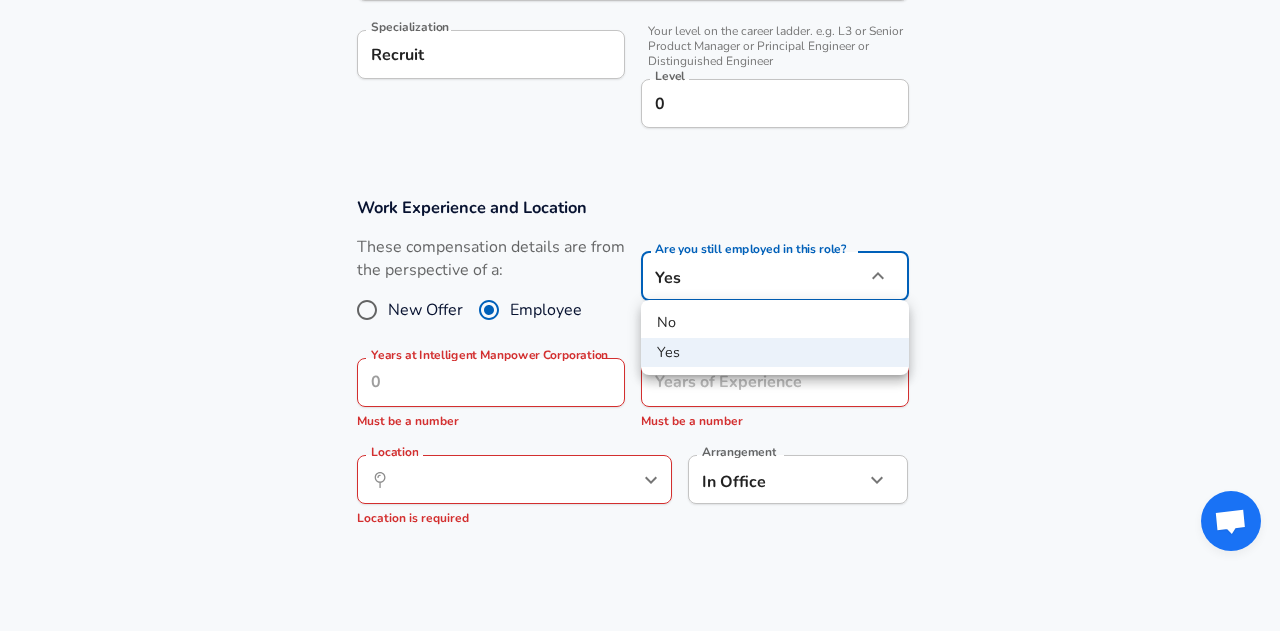 click at bounding box center [640, 315] 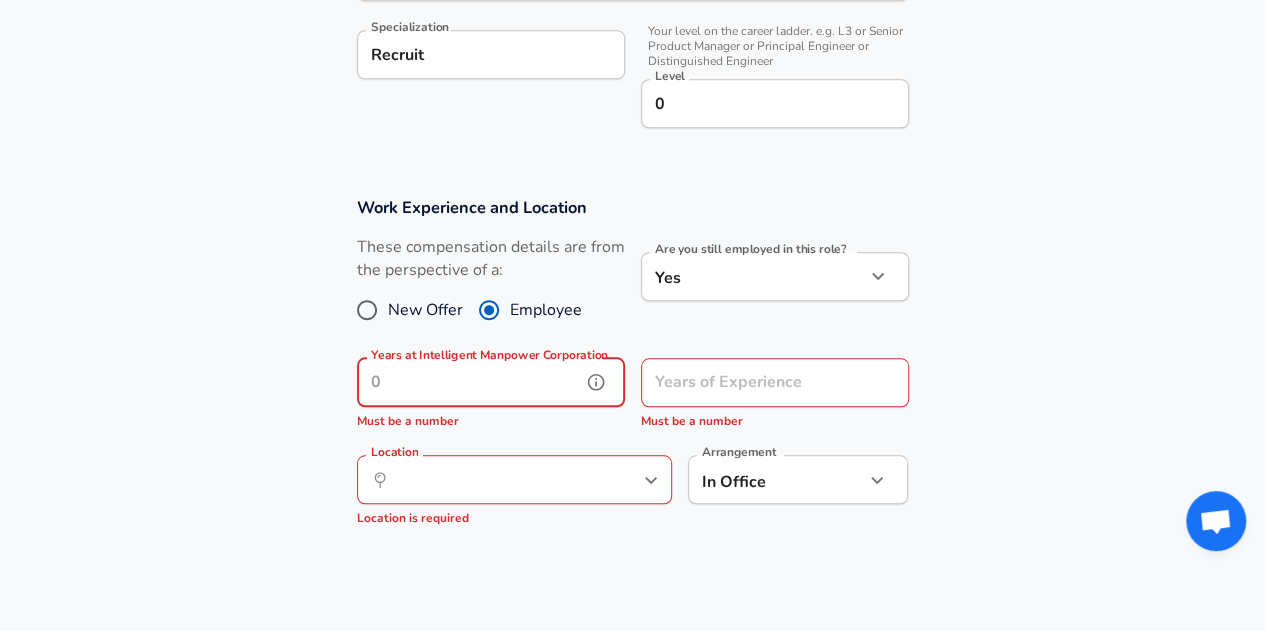 click on "Years at Intelligent Manpower Corporation" at bounding box center (469, 382) 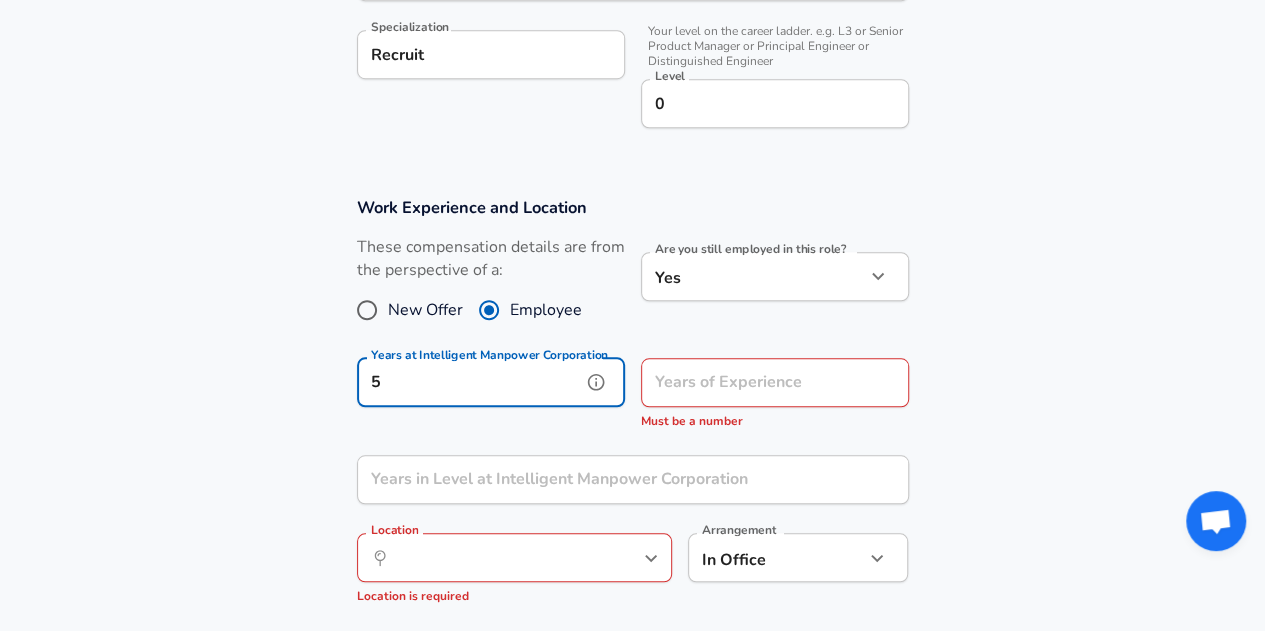 type on "5" 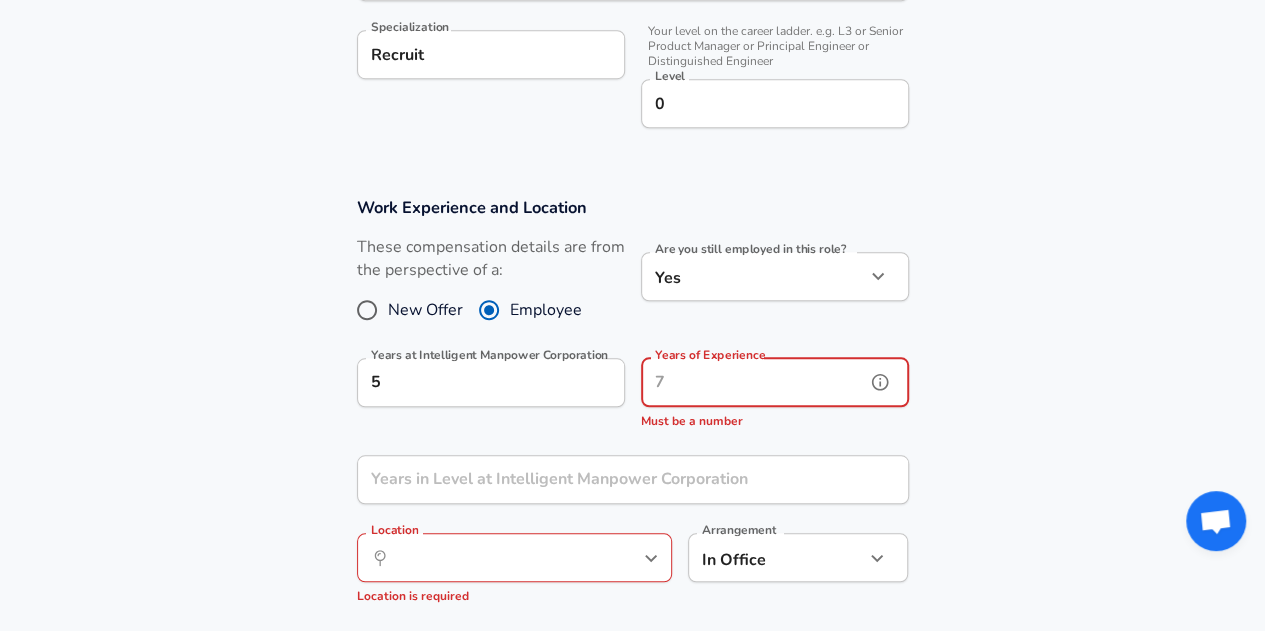 click on "Years of Experience" at bounding box center (753, 382) 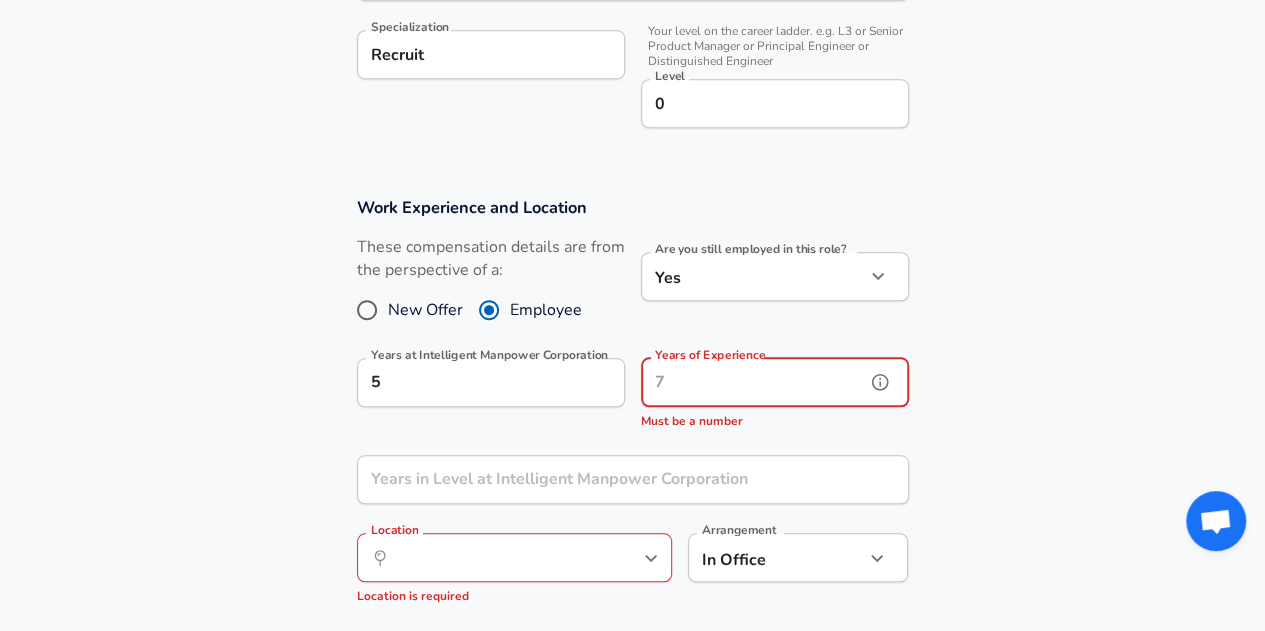 type on "7" 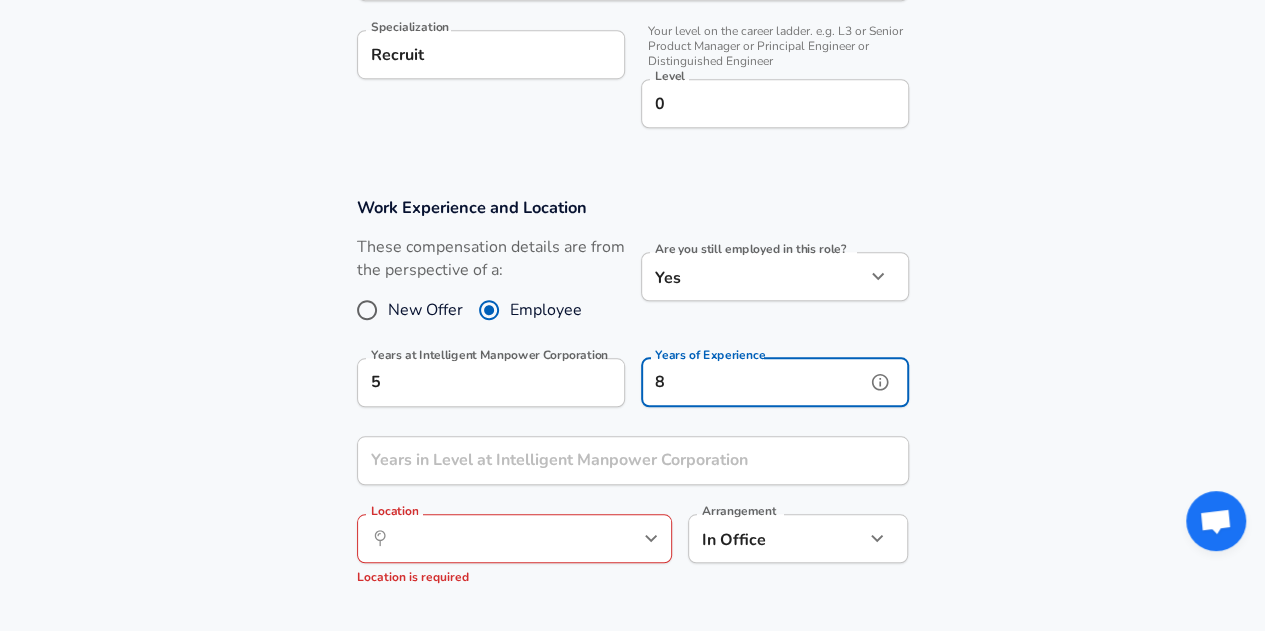 type on "8" 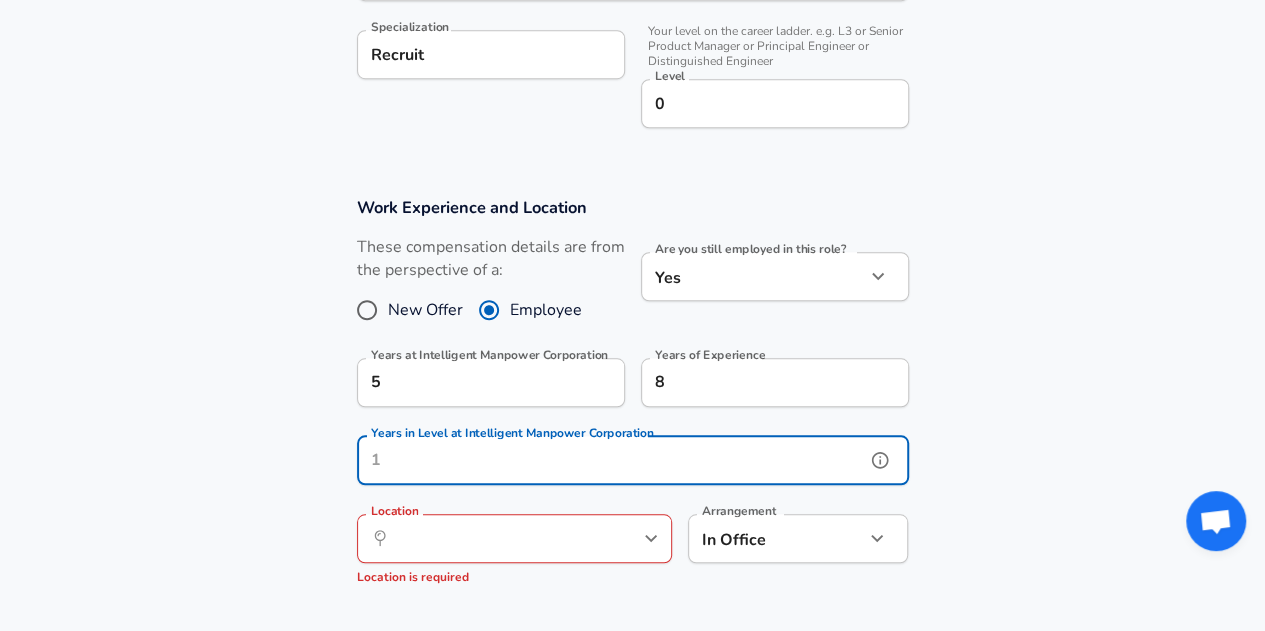 click on "Years in Level at Intelligent Manpower Corporation" at bounding box center [611, 460] 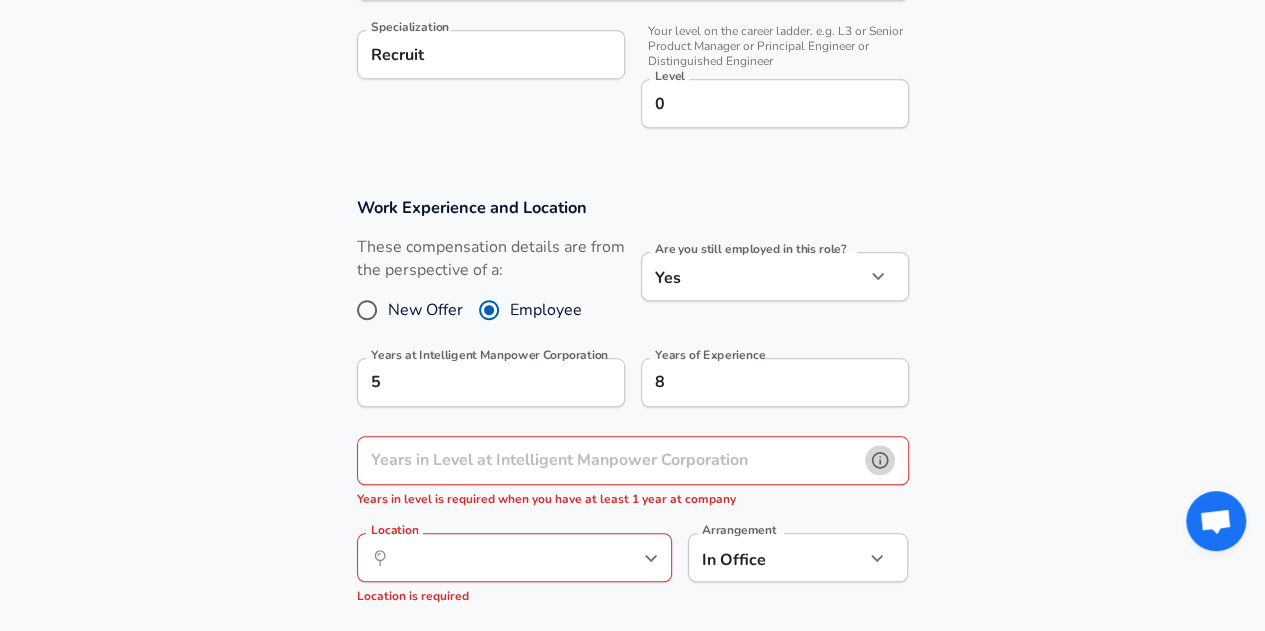 click 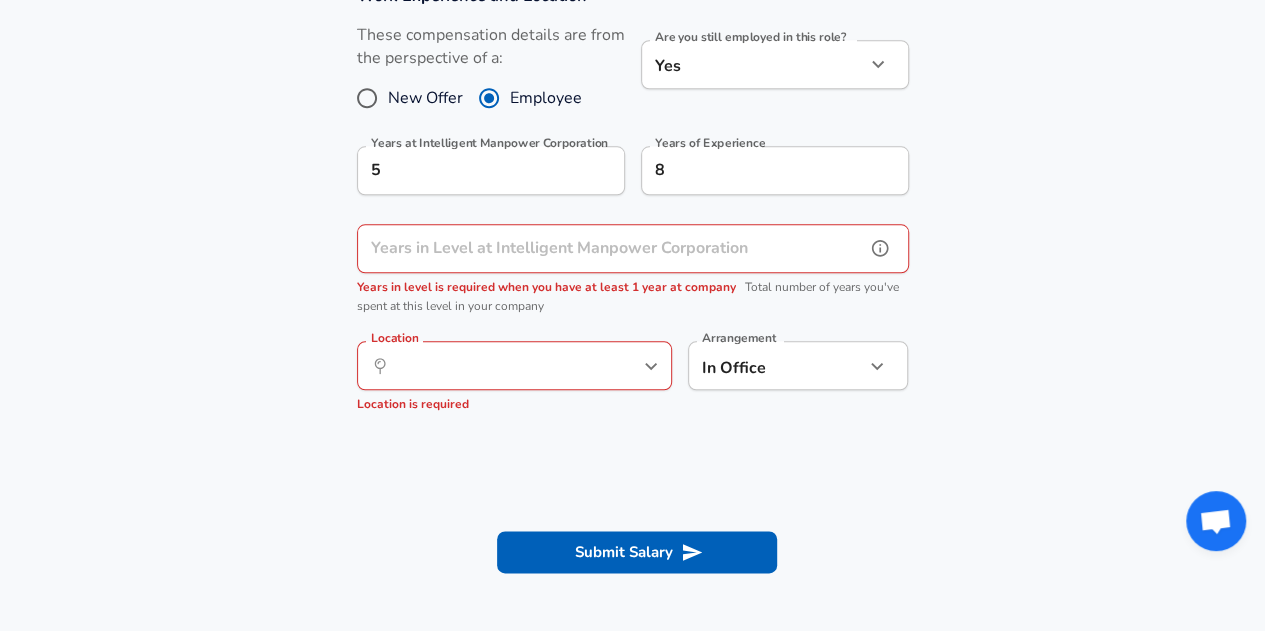 scroll, scrollTop: 929, scrollLeft: 0, axis: vertical 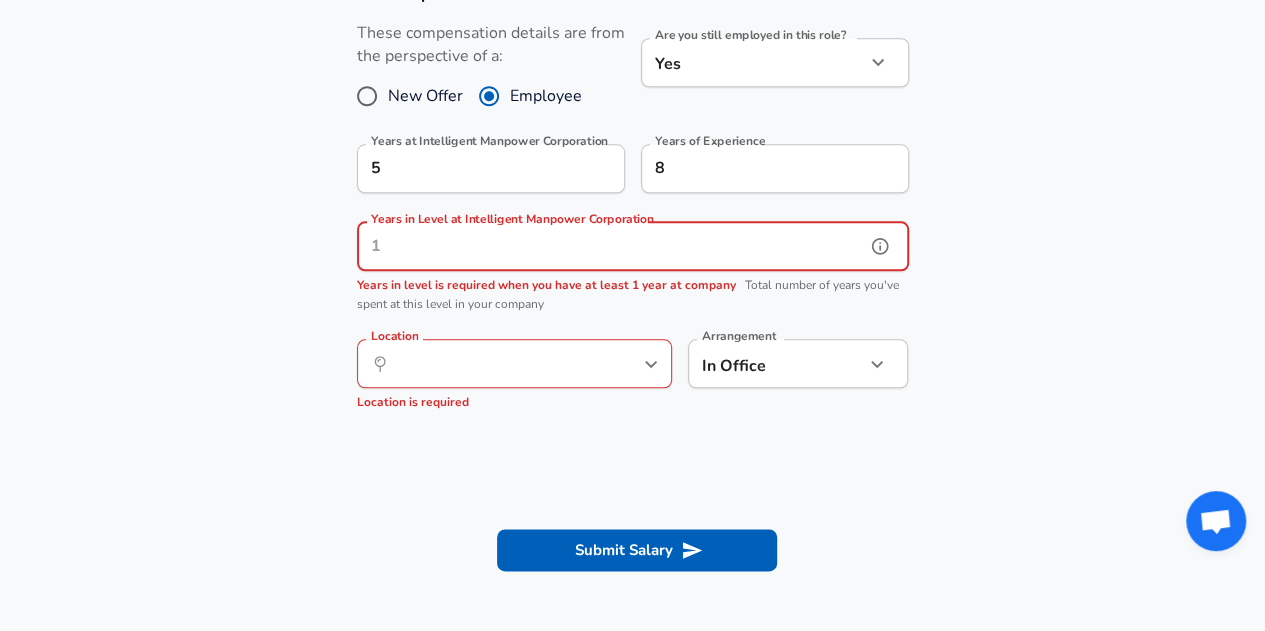 click on "Years in Level at Intelligent Manpower Corporation" at bounding box center [611, 246] 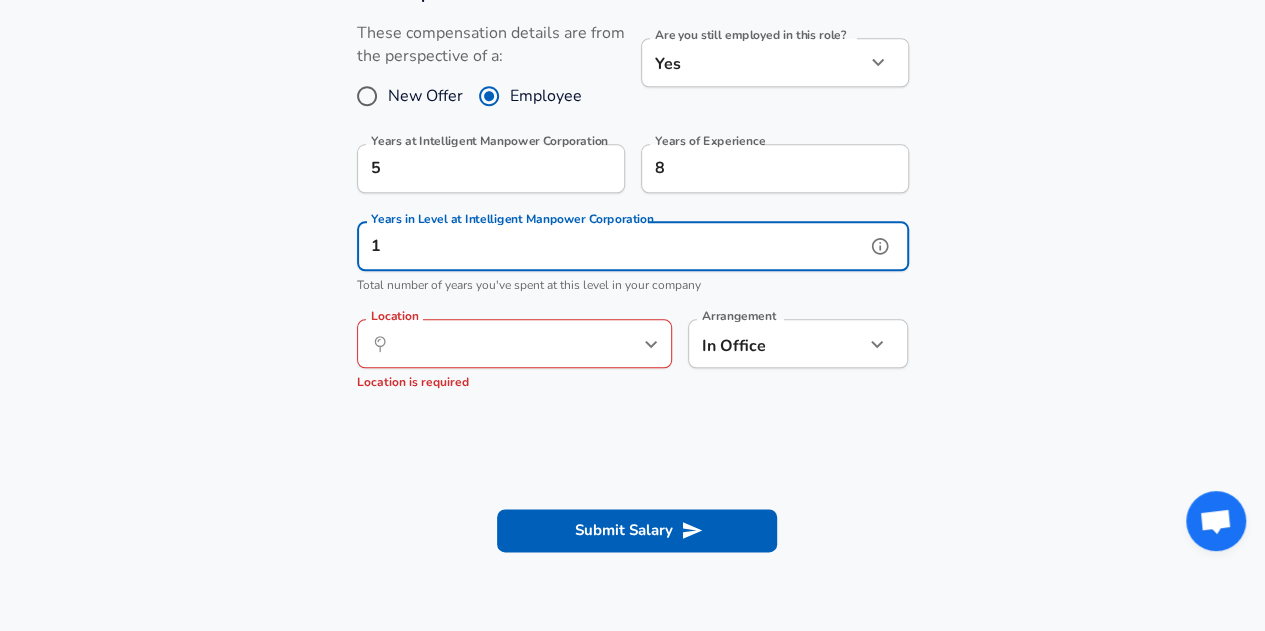 type on "1" 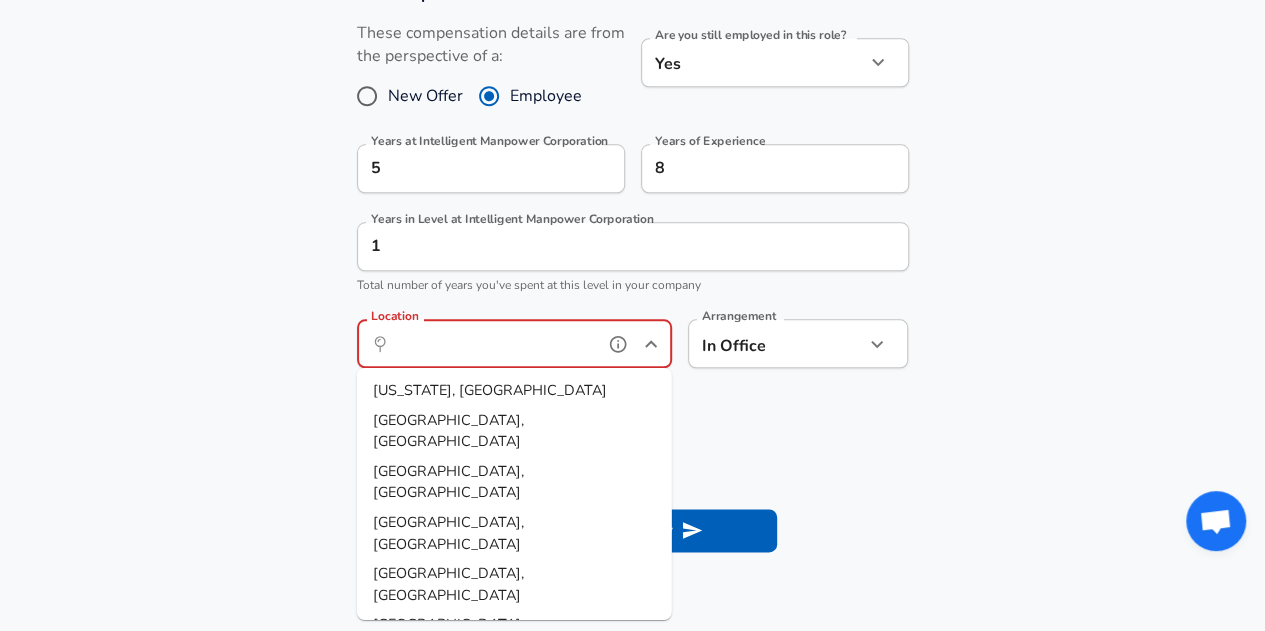 click on "Location" at bounding box center [492, 343] 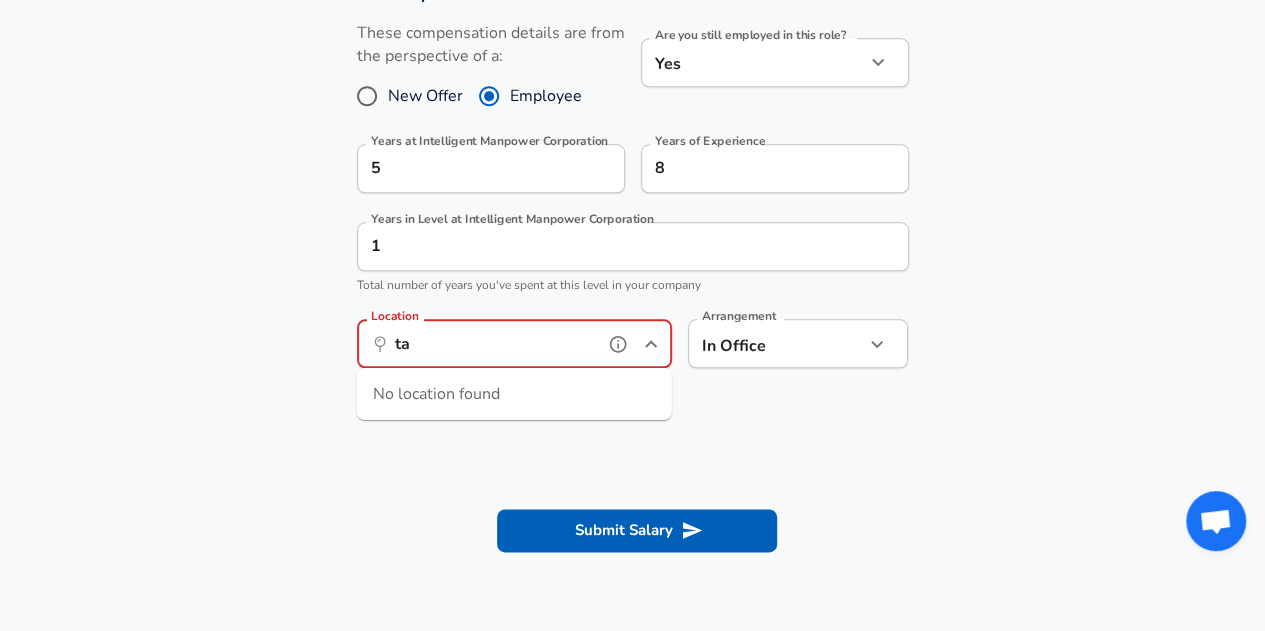 type on "t" 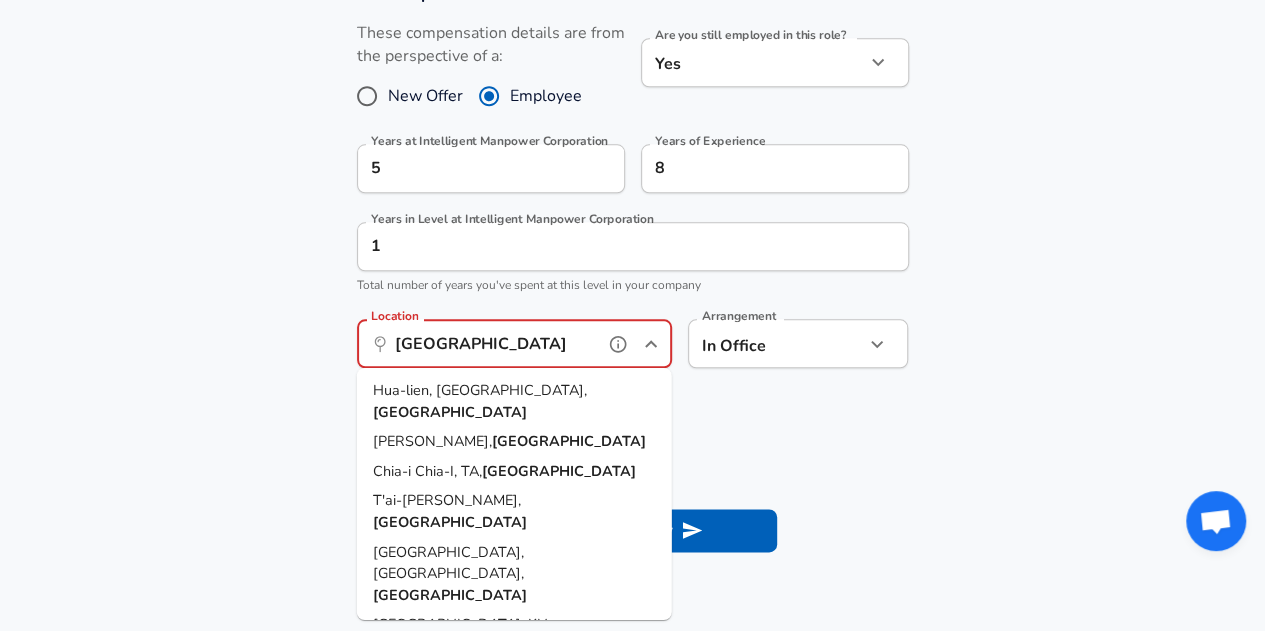 click on "[GEOGRAPHIC_DATA]" at bounding box center (450, 791) 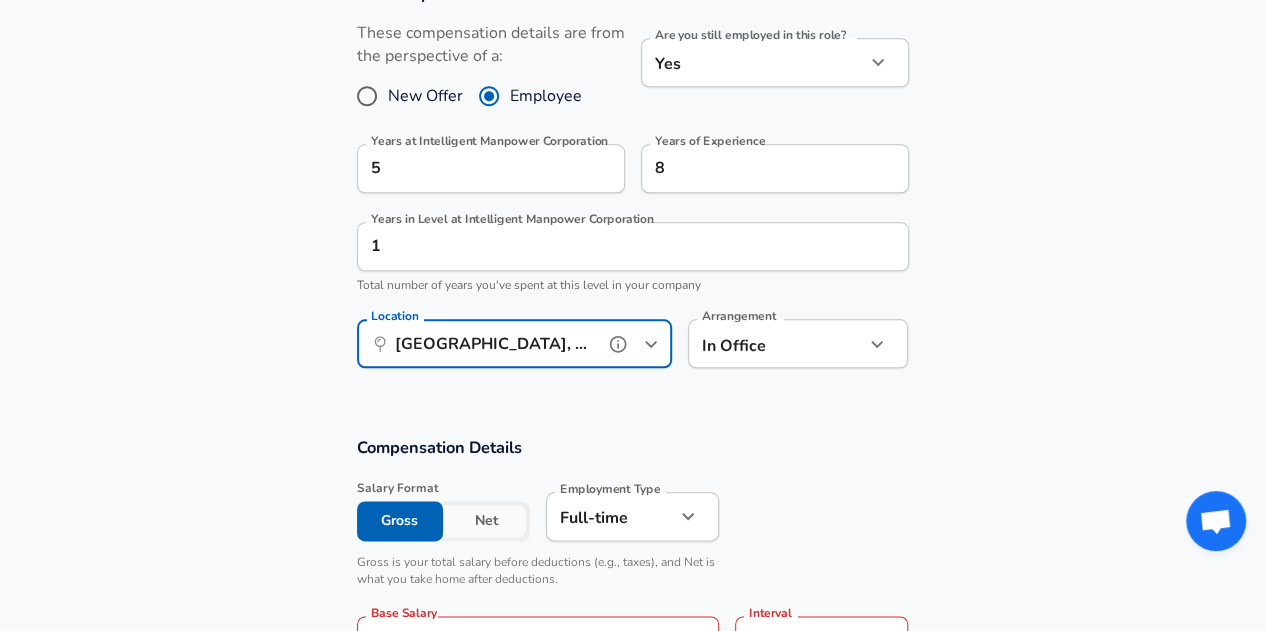 type on "[GEOGRAPHIC_DATA], [GEOGRAPHIC_DATA], [GEOGRAPHIC_DATA]" 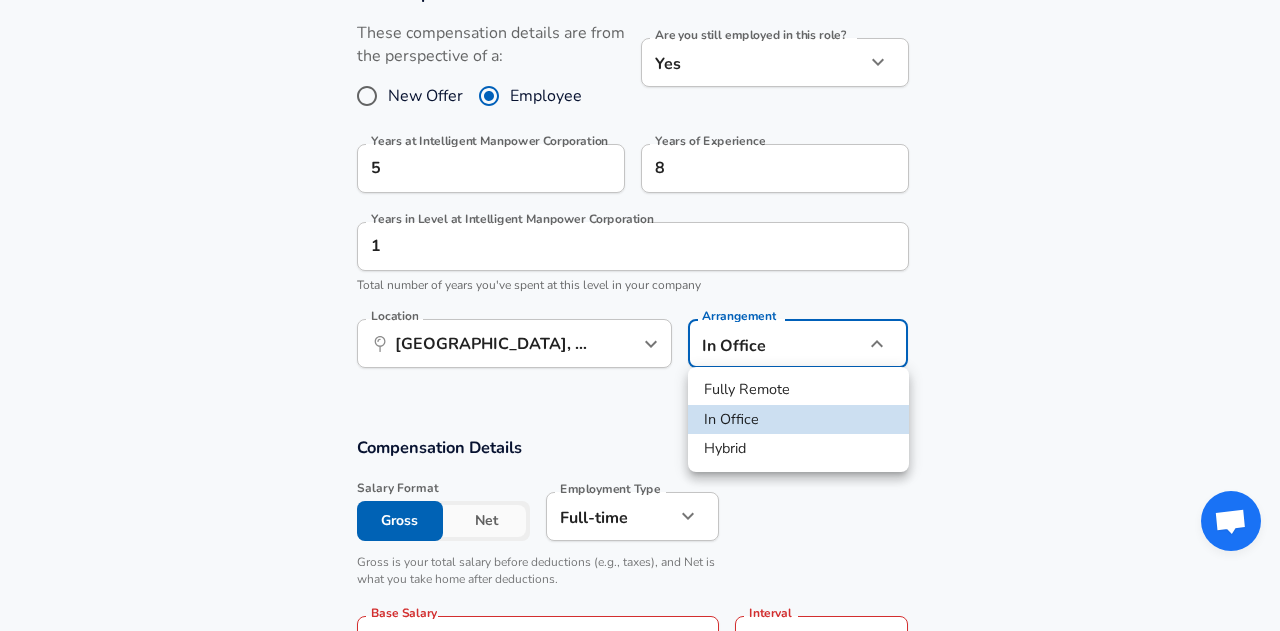 click on "Restart Add Your Salary Upload your offer letter   to verify your submission Enhance Privacy and Anonymity Yes Automatically hides specific fields until there are enough submissions to safely display the full details.   More Details Based on your submission and the data points that we have already collected, we will automatically hide and anonymize specific fields if there aren't enough data points to remain sufficiently anonymous. Company & Title Information   Enter the company you received your offer from Company Intelligent Manpower Corporation Company   Select the title that closest resembles your official title. This should be similar to the title that was present on your offer letter. Title Recruitment Consultant Title   Select a job family that best fits your role. If you can't find one, select 'Other' to enter a custom job family Job Family Human Resources Job Family Specialization Recruit Specialization   Level 0 Level Work Experience and Location New Offer Employee Yes yes 5 Years of Experience 8 1" at bounding box center (640, -614) 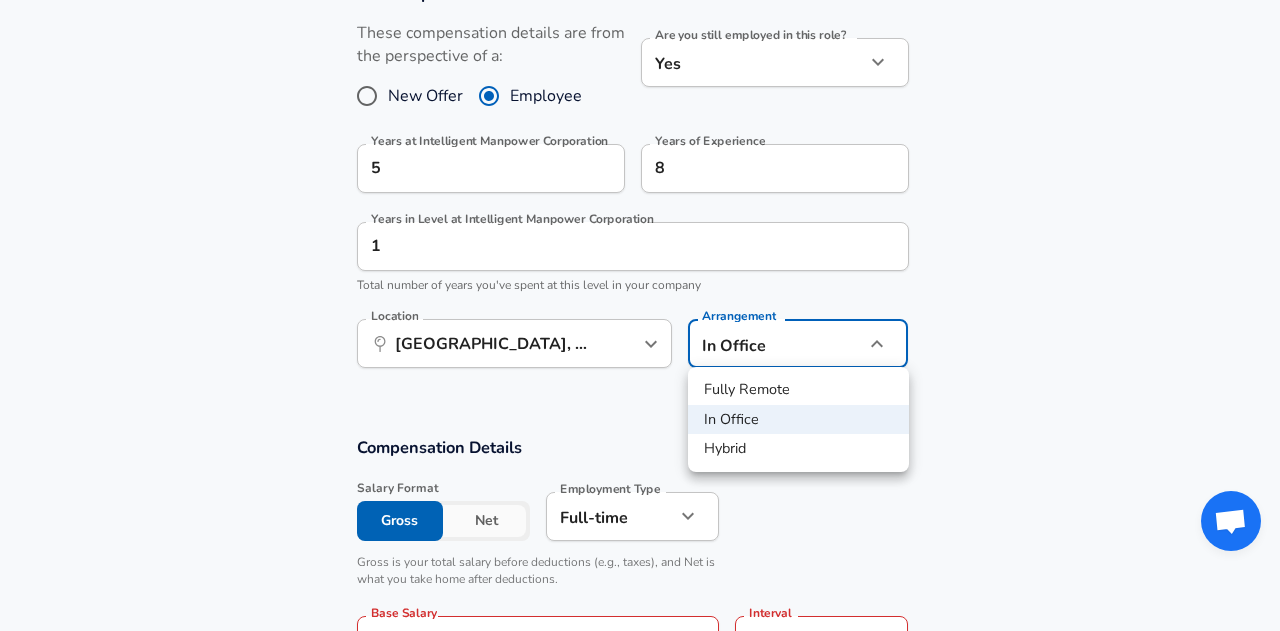 click at bounding box center (640, 315) 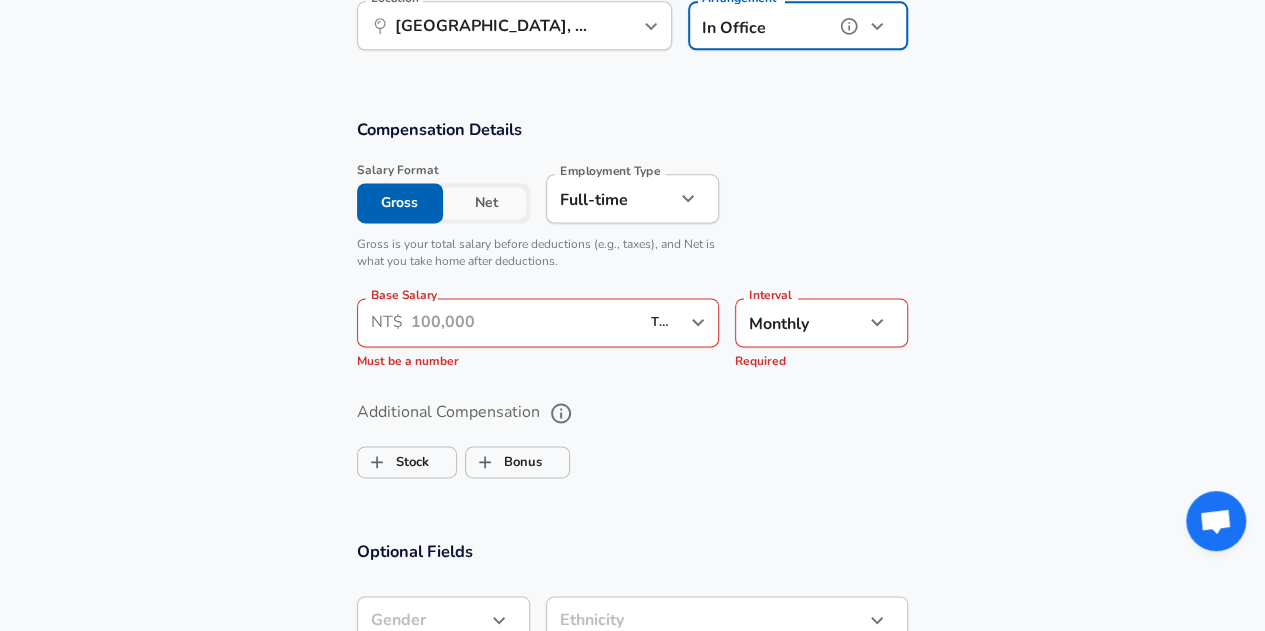 scroll, scrollTop: 1258, scrollLeft: 0, axis: vertical 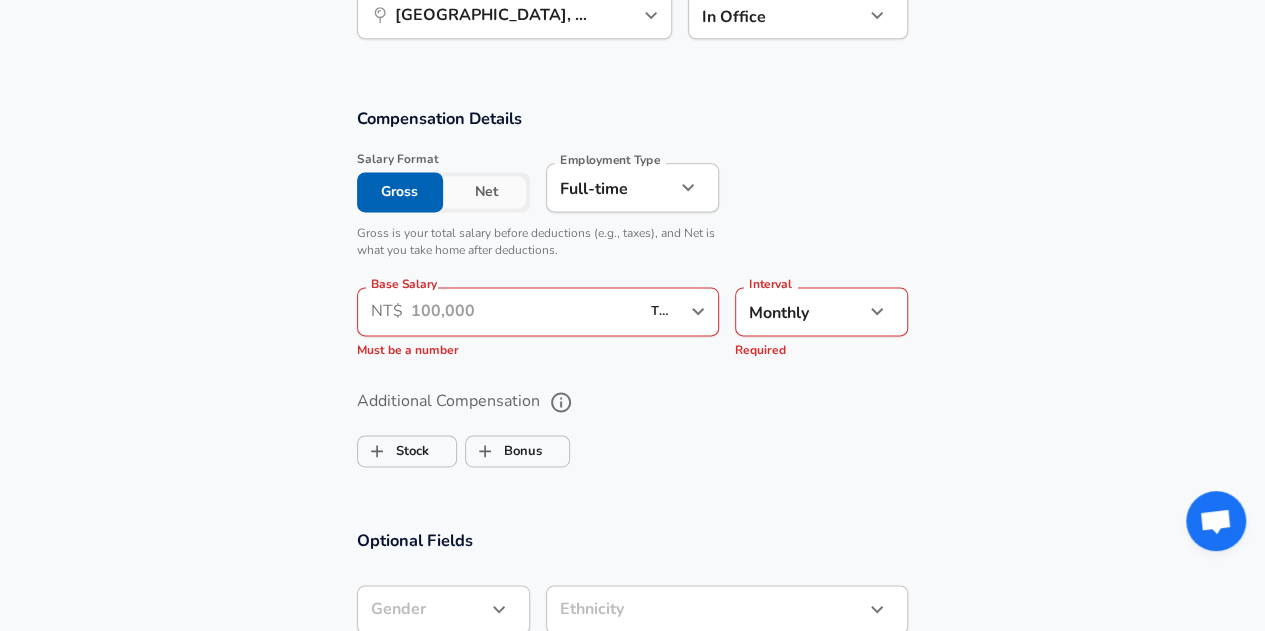 click on "Net" at bounding box center (486, 192) 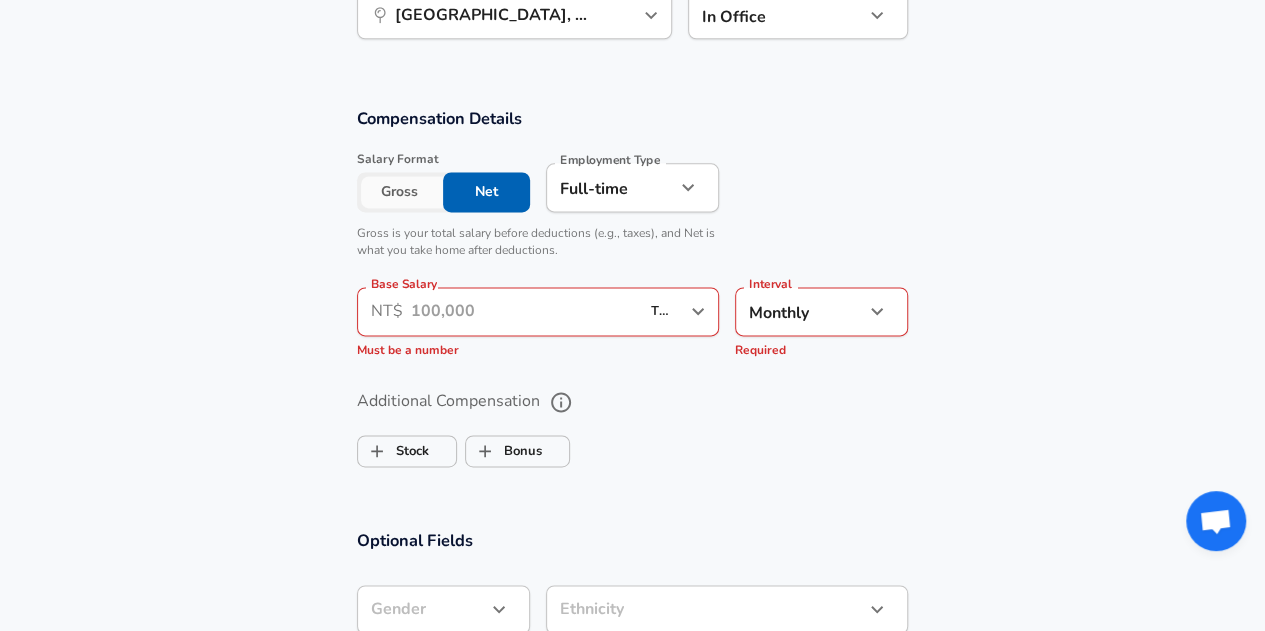 click on "Gross" at bounding box center (400, 192) 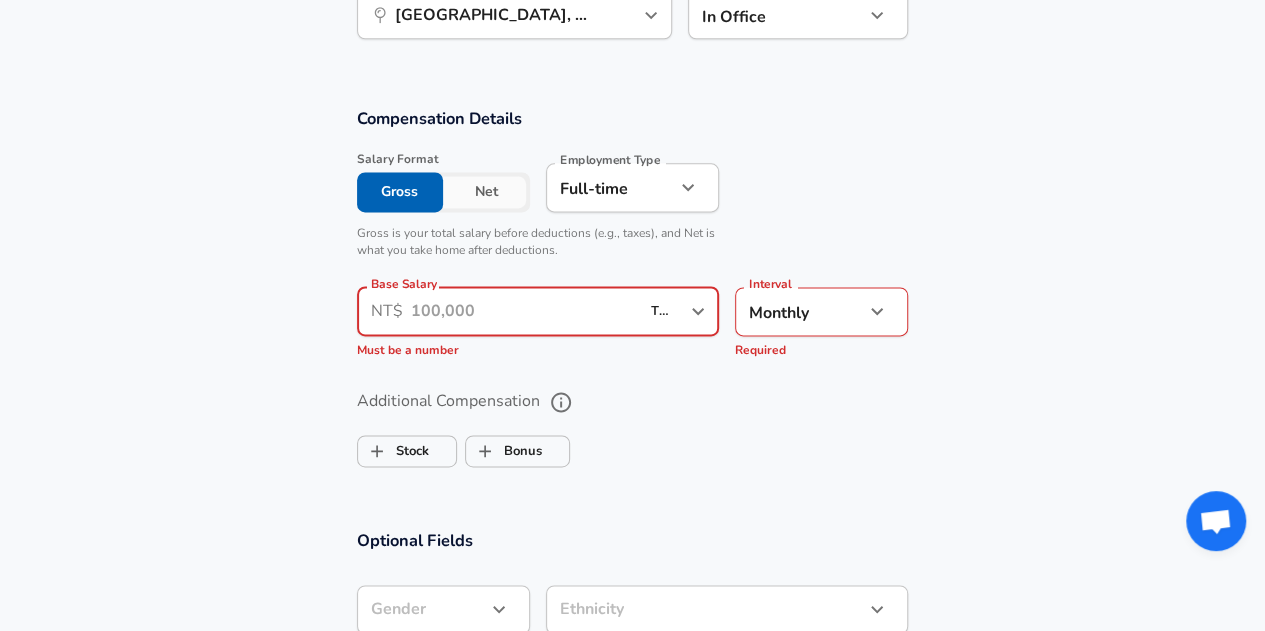 click on "Base Salary" at bounding box center (525, 311) 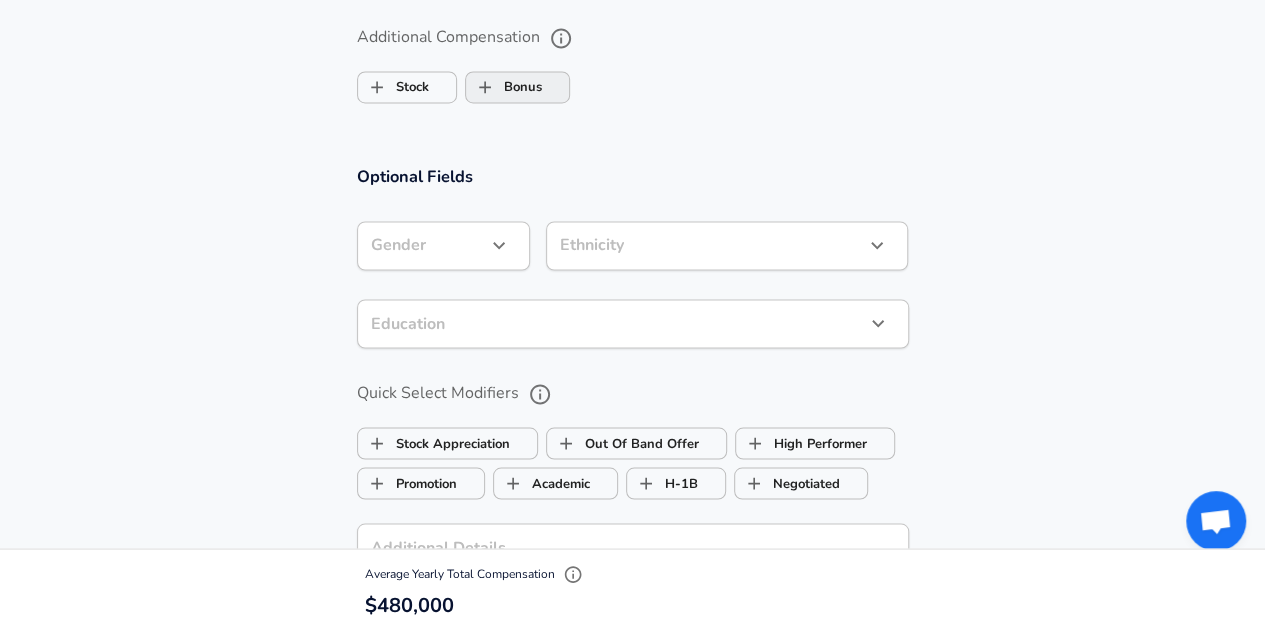 scroll, scrollTop: 1624, scrollLeft: 0, axis: vertical 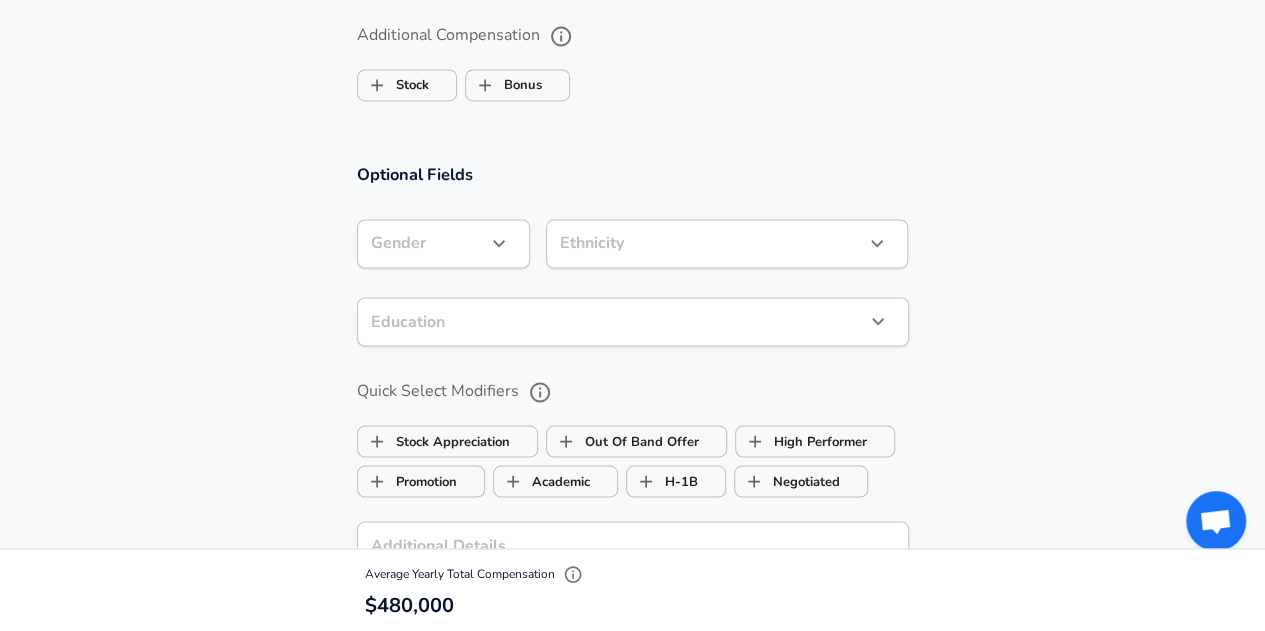 type on "40,000" 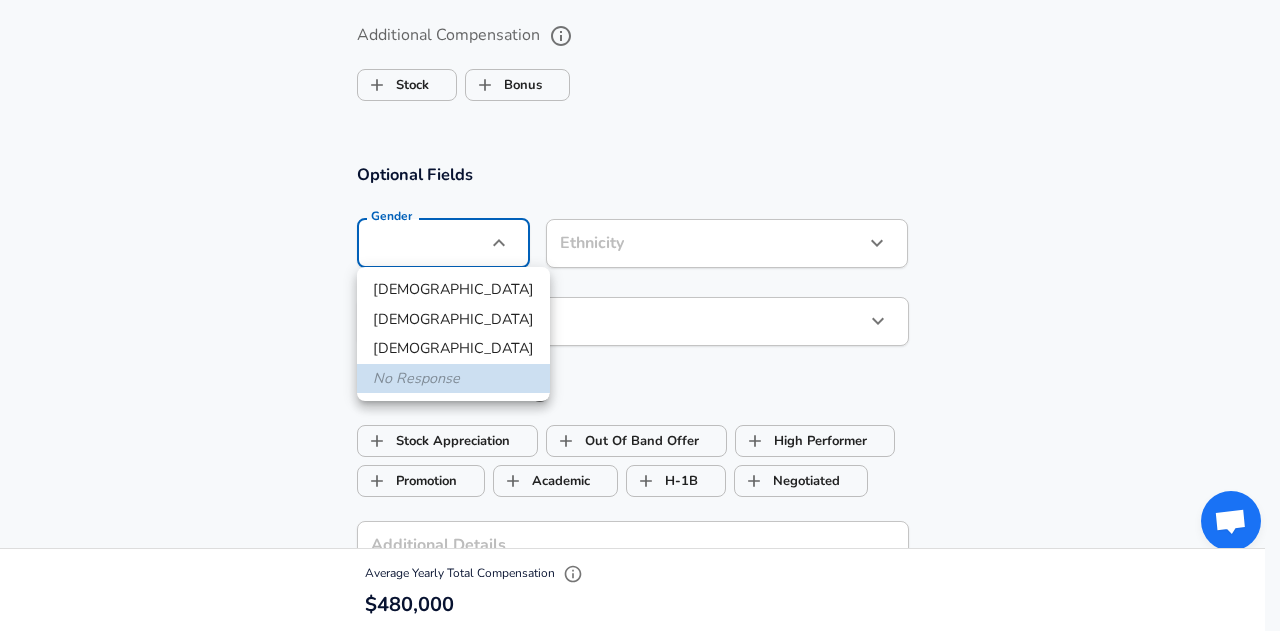 click on "Restart Add Your Salary Upload your offer letter   to verify your submission Enhance Privacy and Anonymity Yes Automatically hides specific fields until there are enough submissions to safely display the full details.   More Details Based on your submission and the data points that we have already collected, we will automatically hide and anonymize specific fields if there aren't enough data points to remain sufficiently anonymous. Company & Title Information   Enter the company you received your offer from Company Intelligent Manpower Corporation Company   Select the title that closest resembles your official title. This should be similar to the title that was present on your offer letter. Title Recruitment Consultant Title   Select a job family that best fits your role. If you can't find one, select 'Other' to enter a custom job family Job Family Human Resources Job Family Specialization Recruit Specialization   Level 0 Level Work Experience and Location New Offer Employee Yes yes 5 Years of Experience 8 1" at bounding box center [640, -1309] 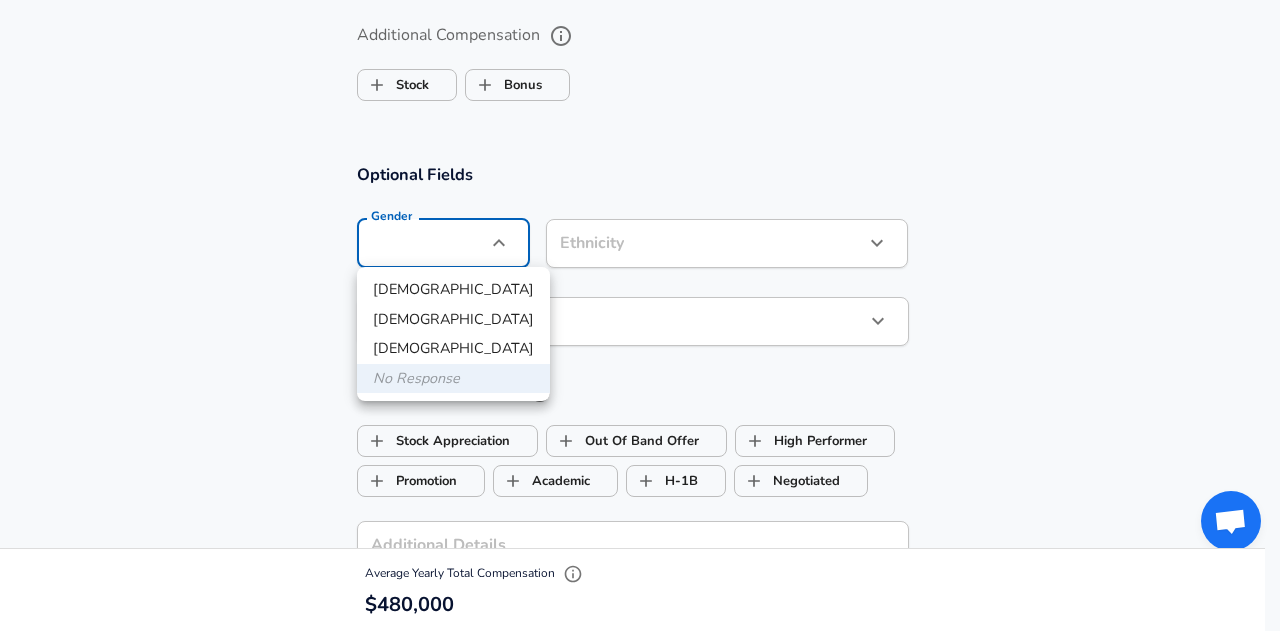 click at bounding box center (640, 315) 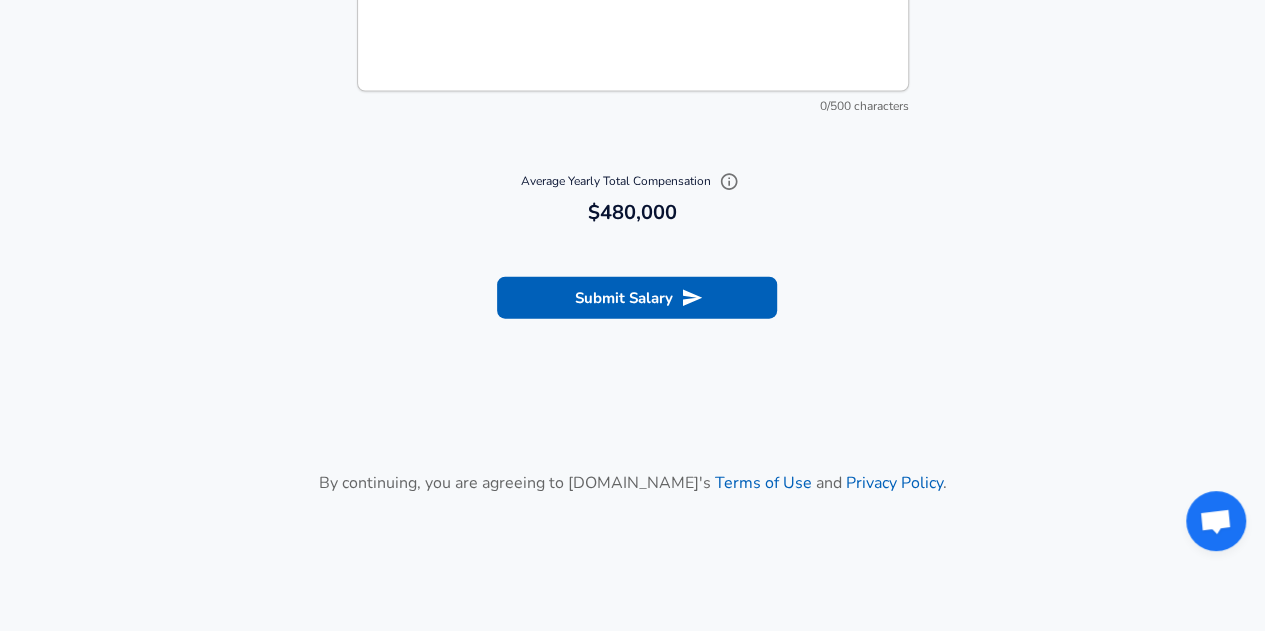 scroll, scrollTop: 2188, scrollLeft: 0, axis: vertical 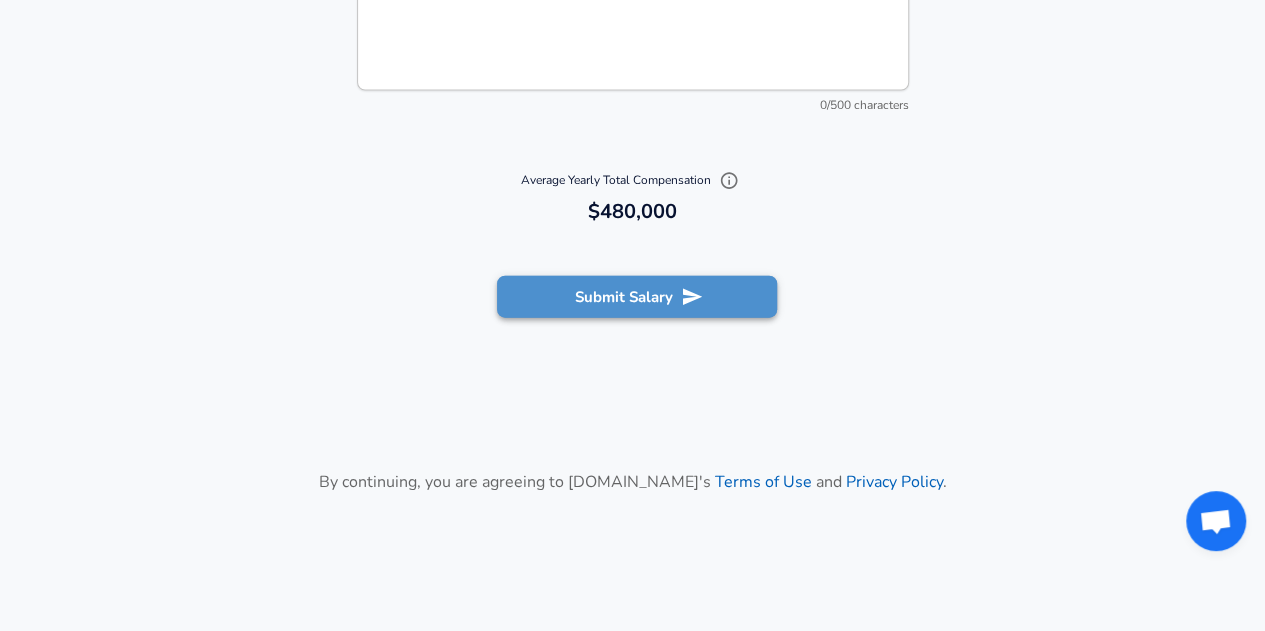 click on "Submit Salary" at bounding box center [637, 297] 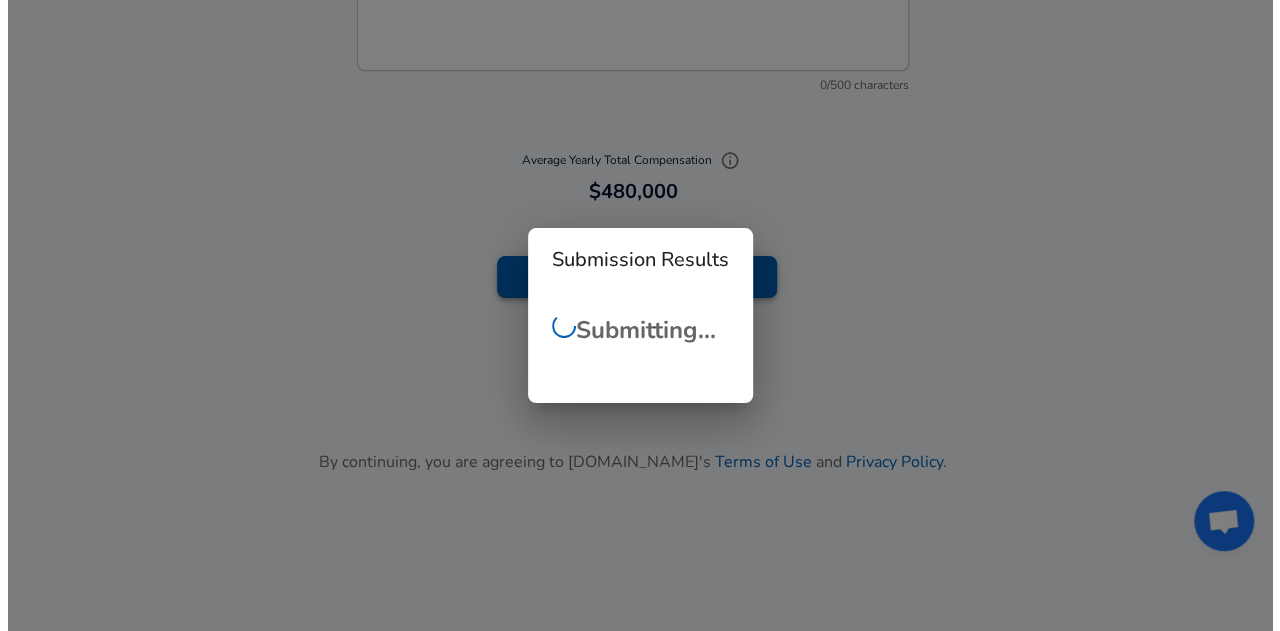 scroll, scrollTop: 2168, scrollLeft: 0, axis: vertical 